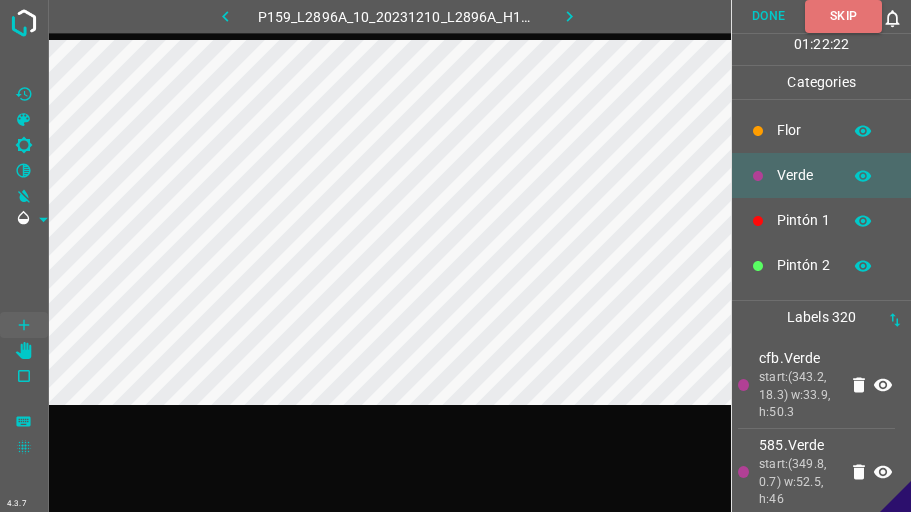 scroll, scrollTop: 0, scrollLeft: 0, axis: both 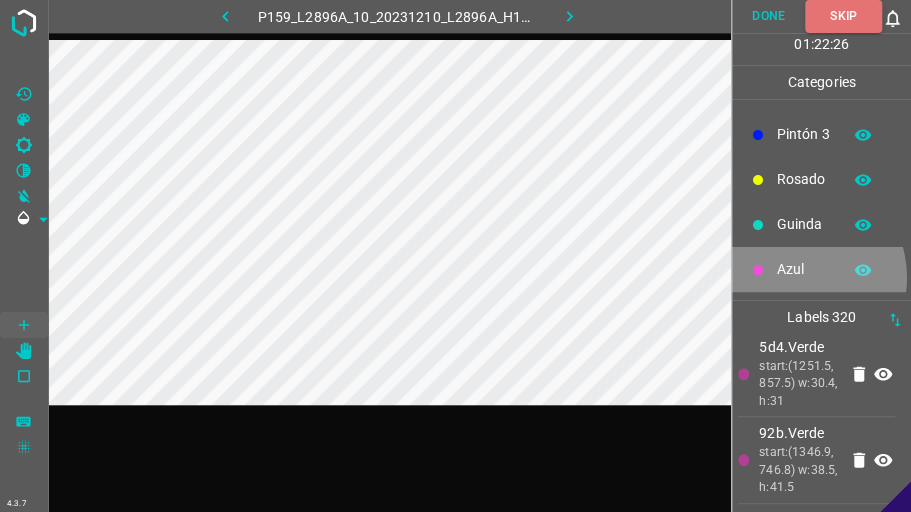 click on "Azul" at bounding box center (804, 269) 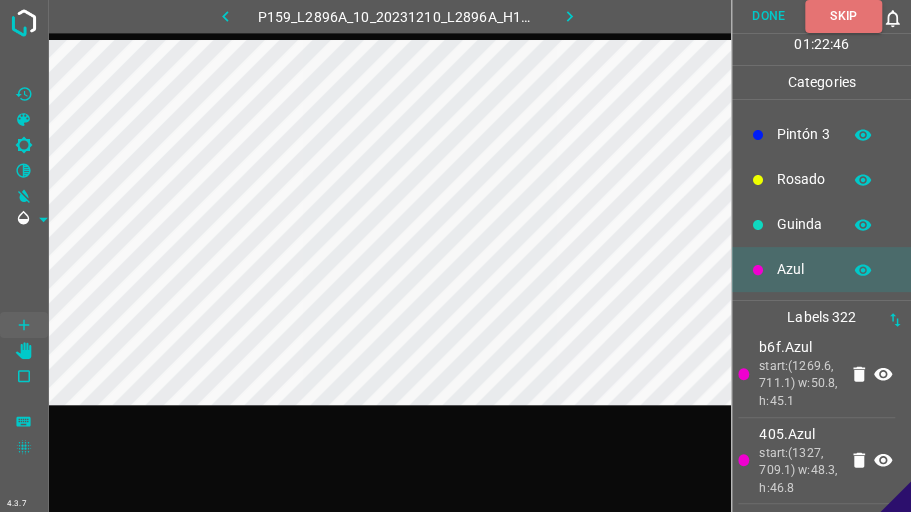 scroll, scrollTop: 0, scrollLeft: 0, axis: both 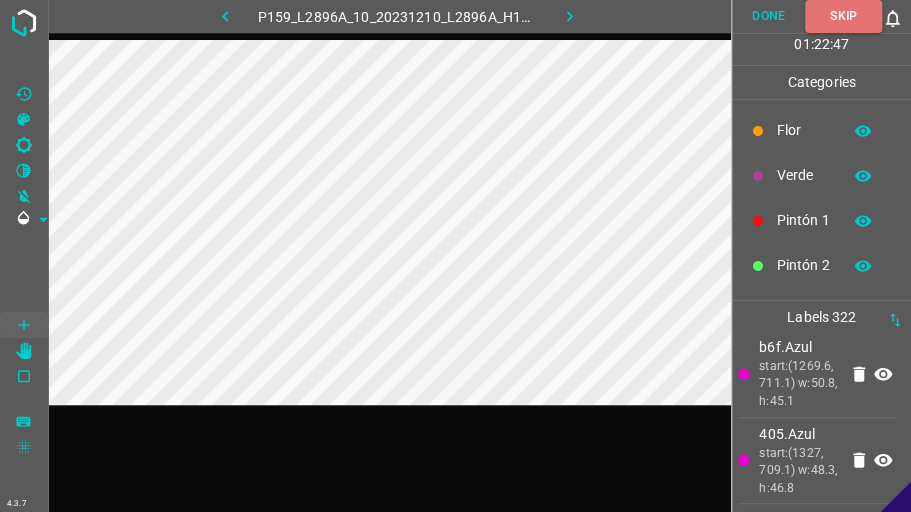 click on "Verde" at bounding box center [804, 175] 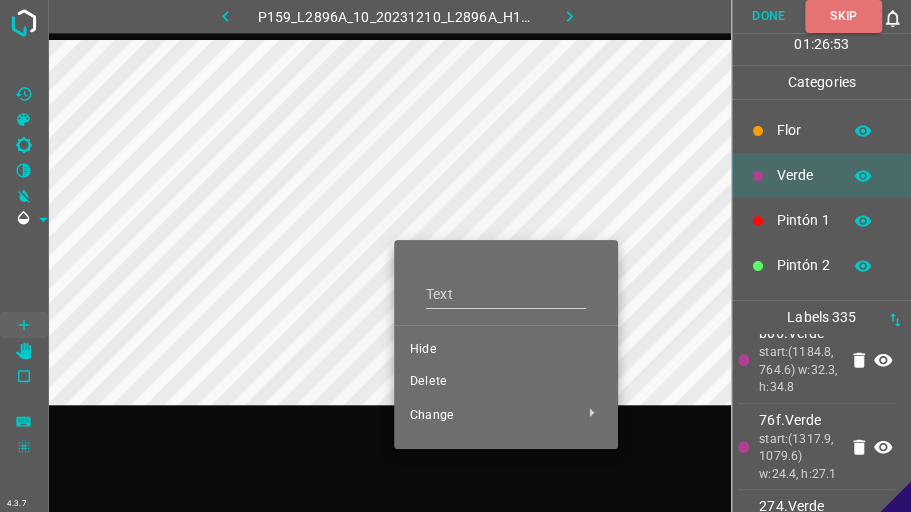 click at bounding box center [455, 256] 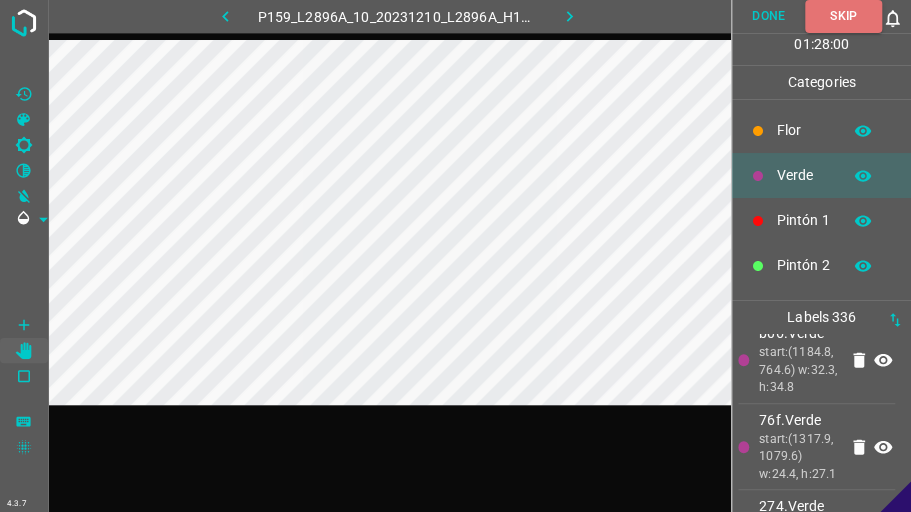 click on "Flor" at bounding box center (821, 130) 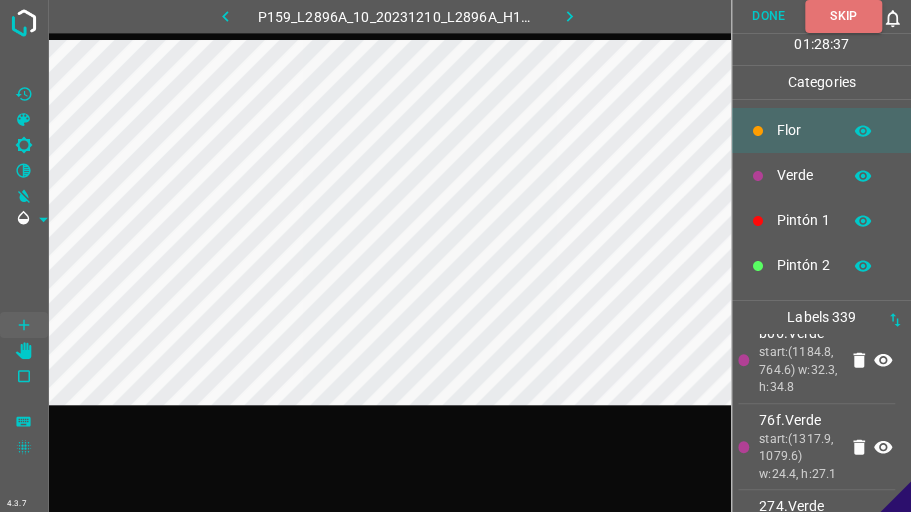 click on "Verde" at bounding box center (804, 175) 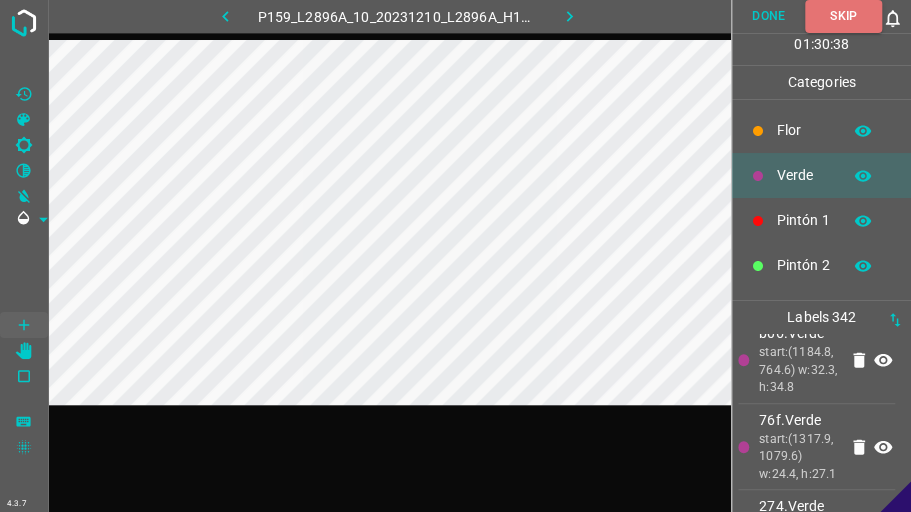 click on "Done" at bounding box center [768, 16] 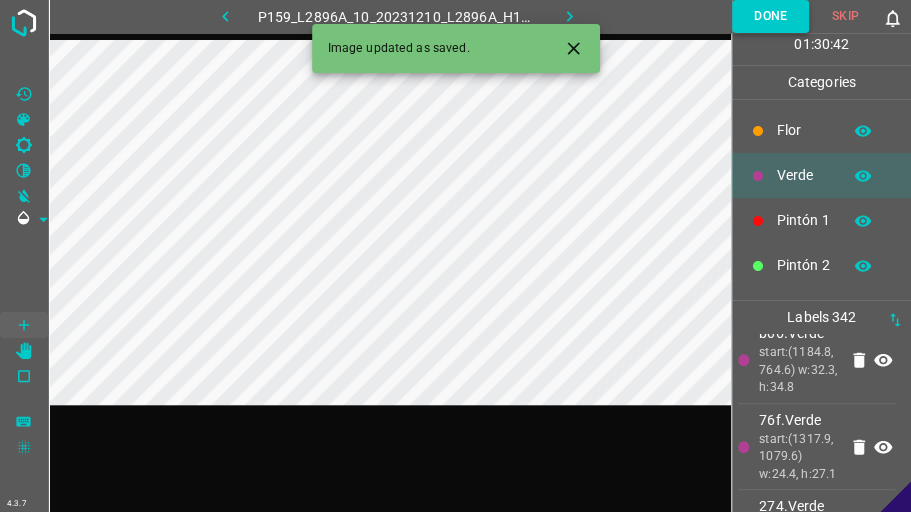 click on "Done" at bounding box center [770, 16] 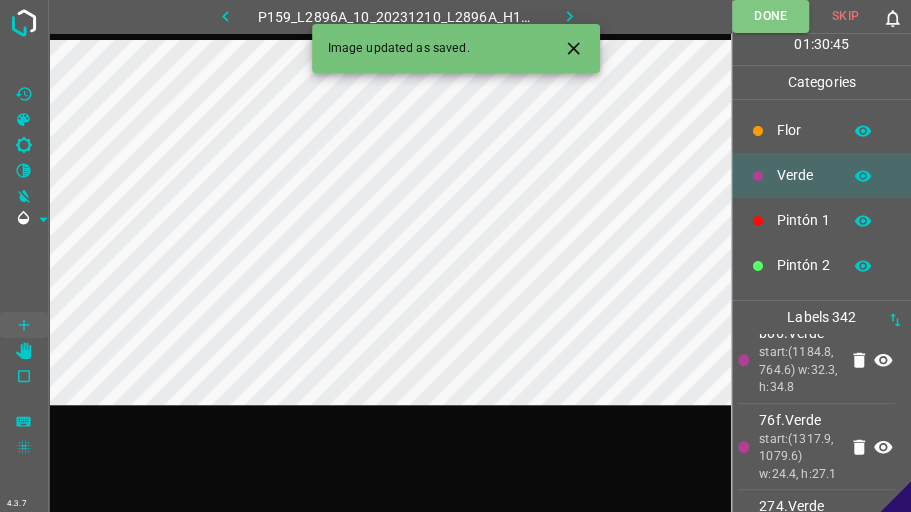 click 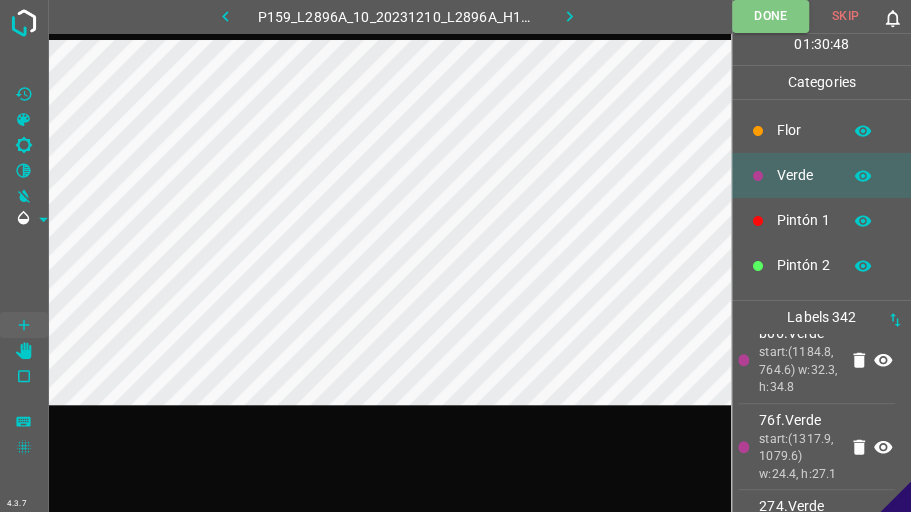 click 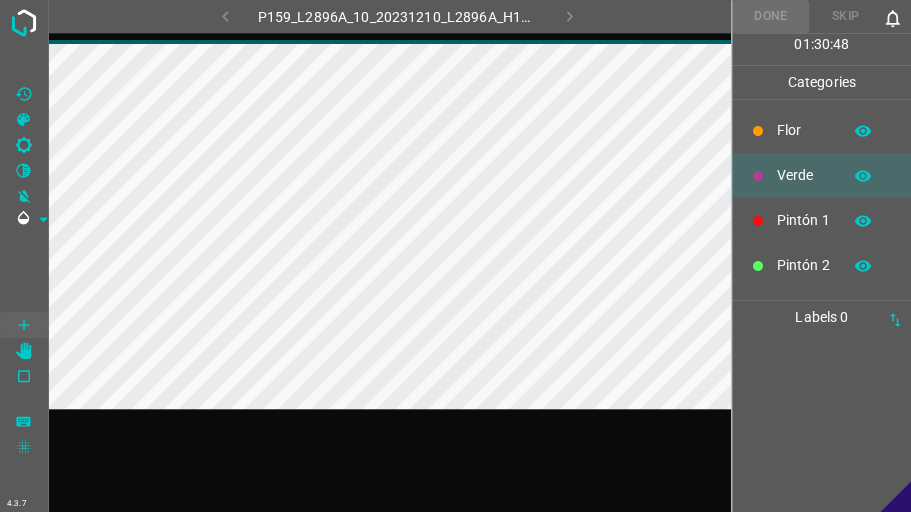 scroll, scrollTop: 0, scrollLeft: 0, axis: both 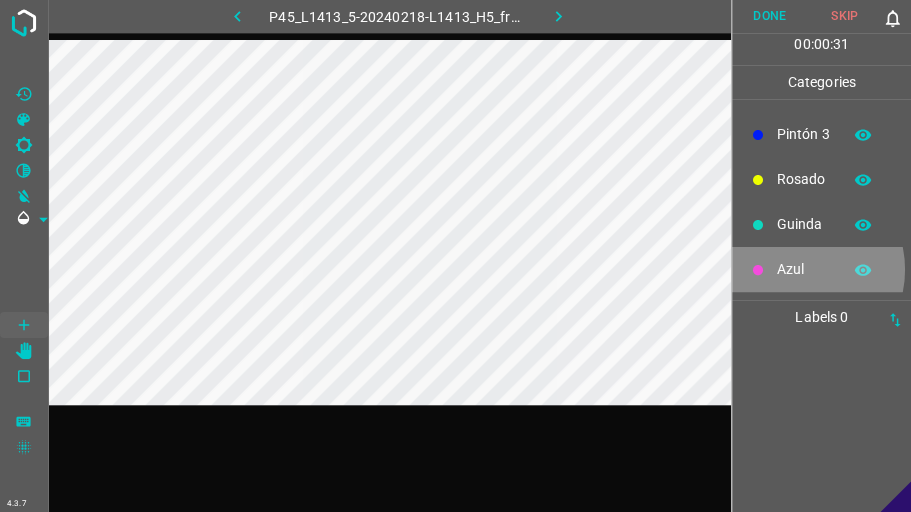 click on "Azul" at bounding box center [804, 269] 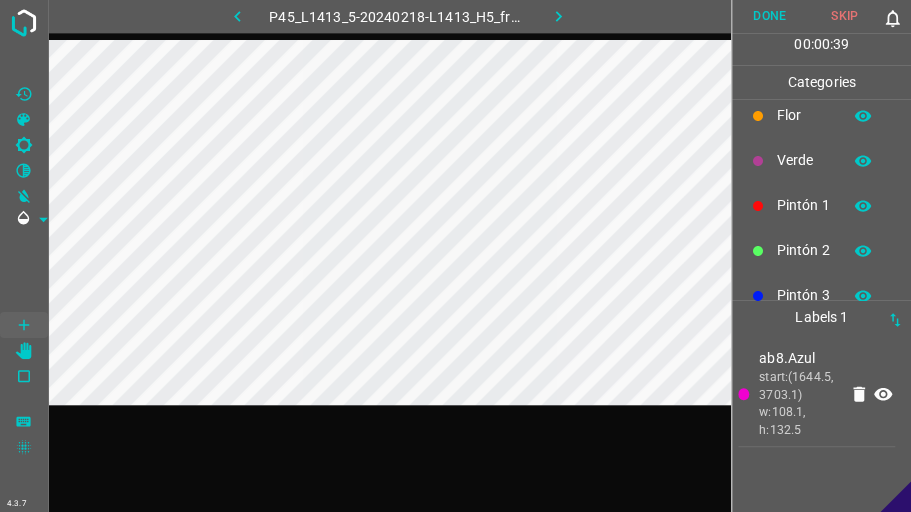 scroll, scrollTop: 0, scrollLeft: 0, axis: both 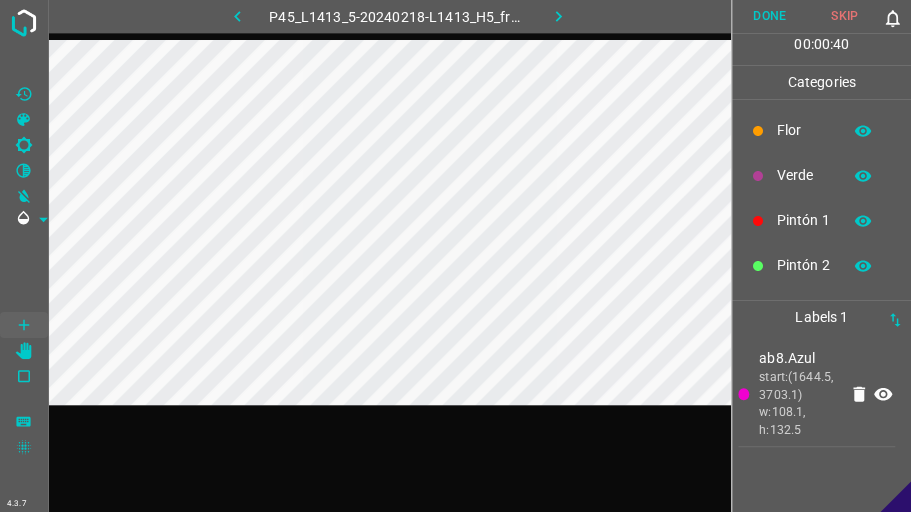 click on "Verde" at bounding box center (804, 175) 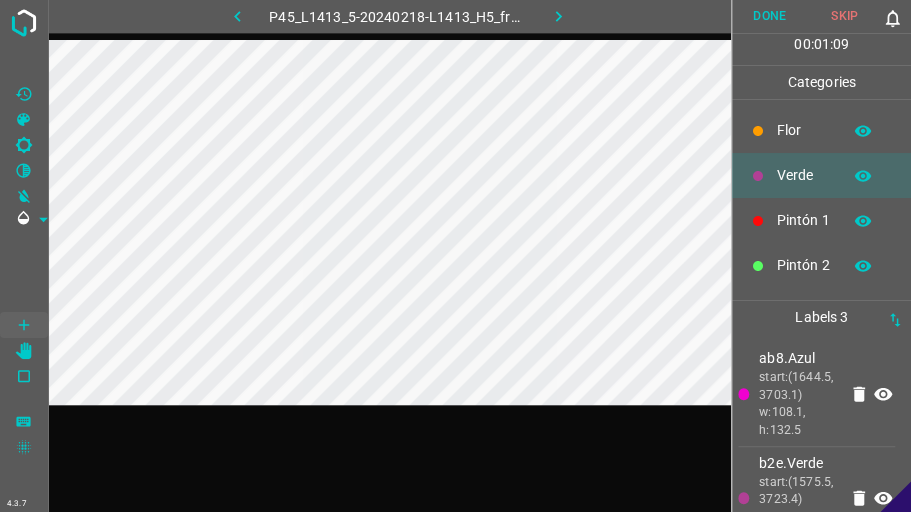 scroll, scrollTop: 200, scrollLeft: 0, axis: vertical 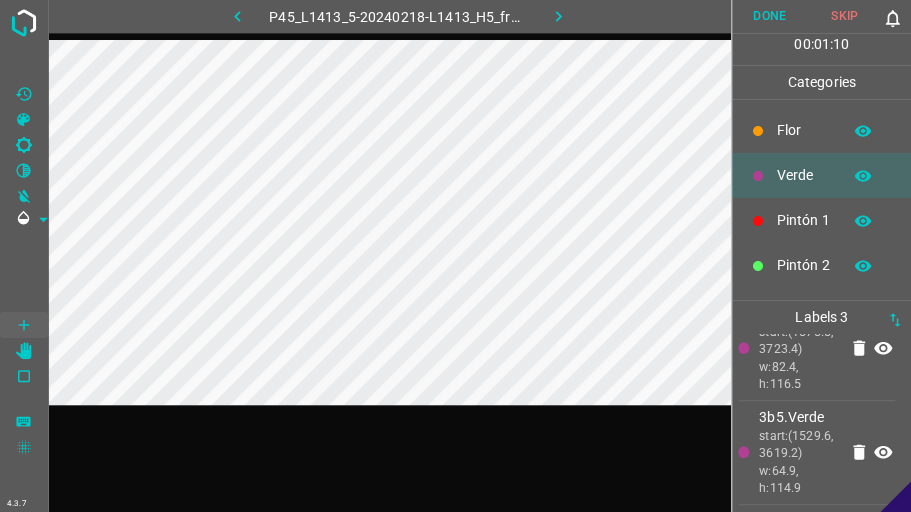 click 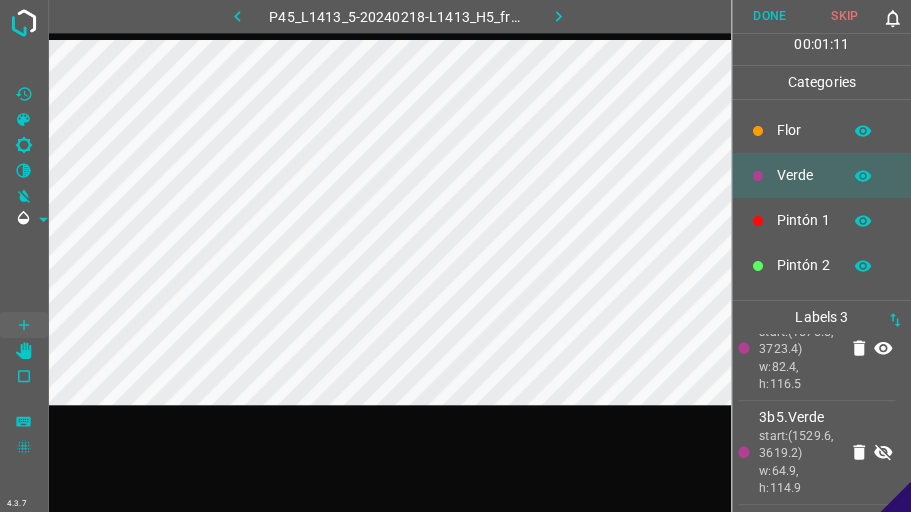 click 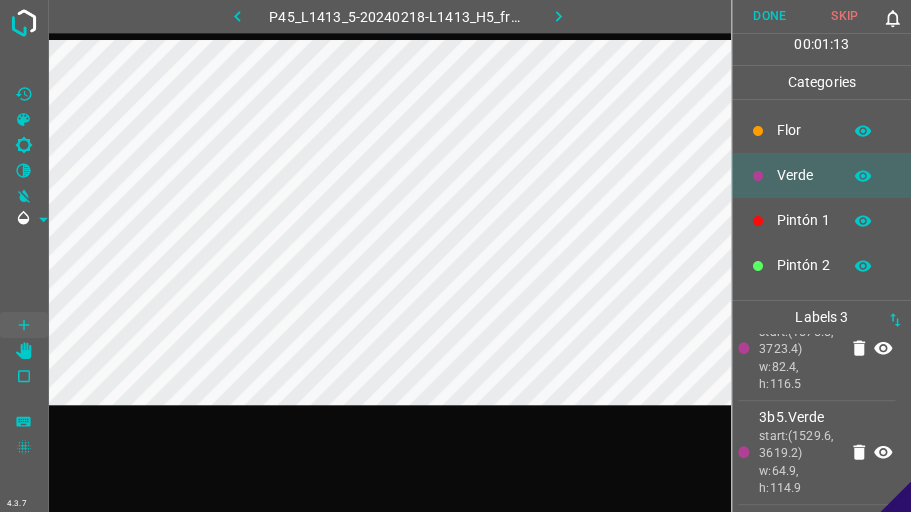 click on "Pintón 1" at bounding box center [804, 220] 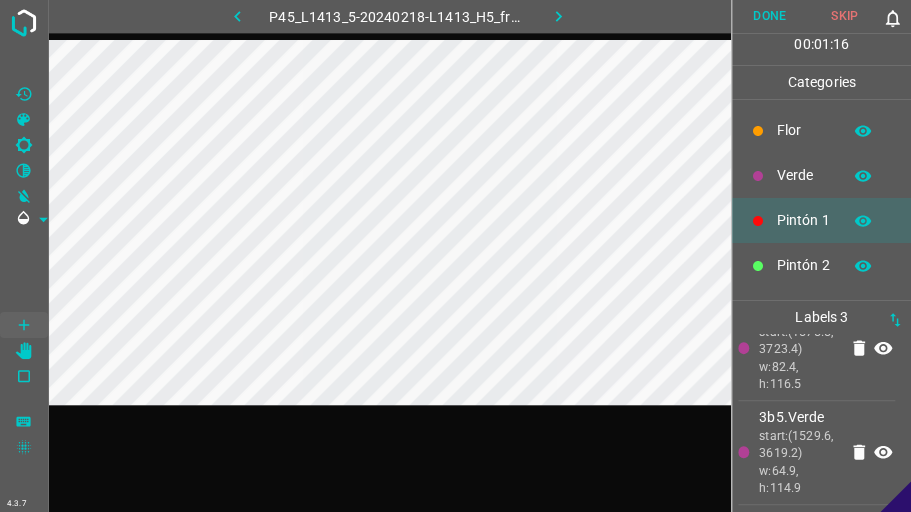 click 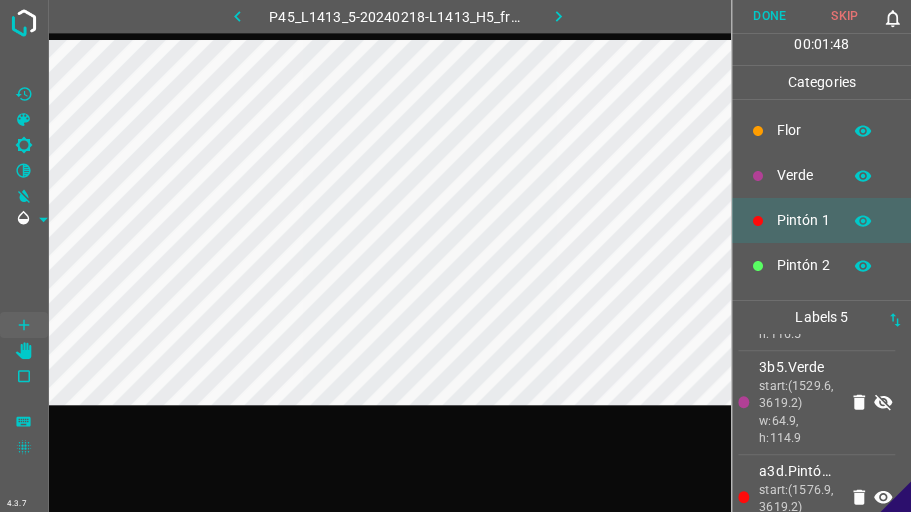 click on "Verde" at bounding box center (804, 175) 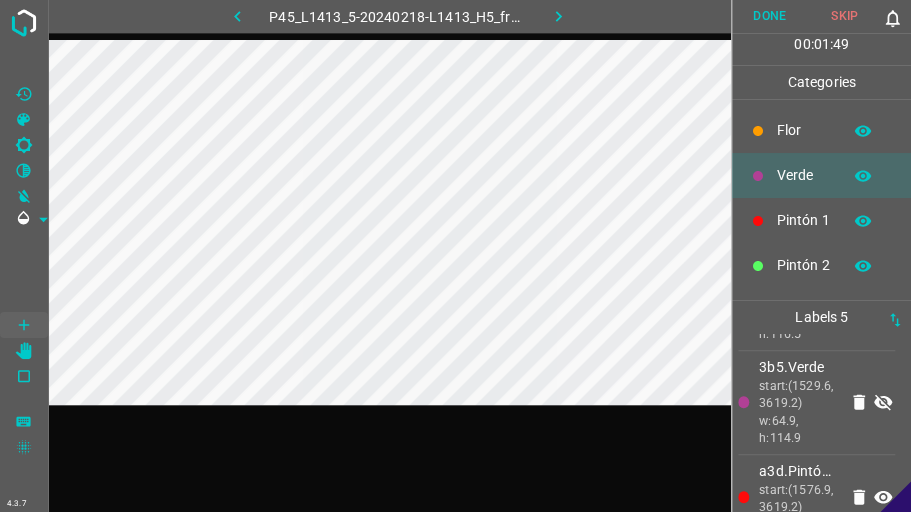 click on "Pintón 1" at bounding box center [804, 220] 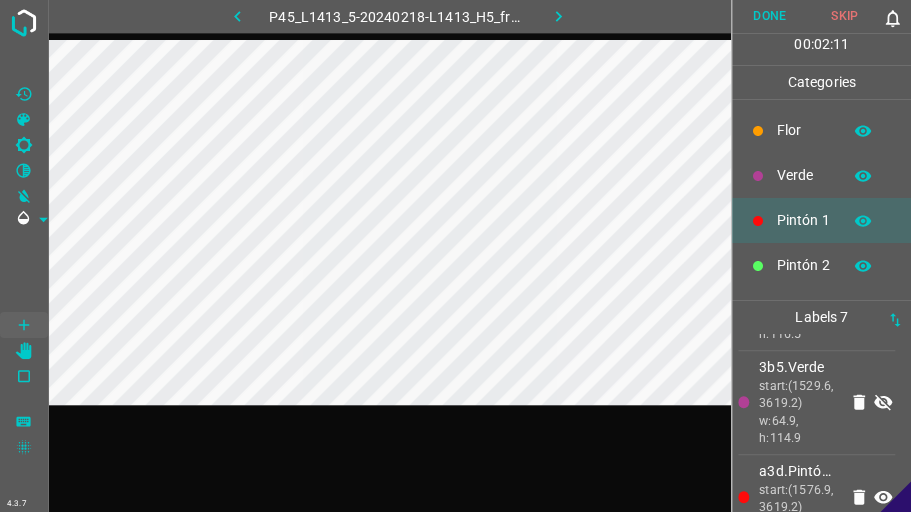 click on "Verde" at bounding box center [804, 175] 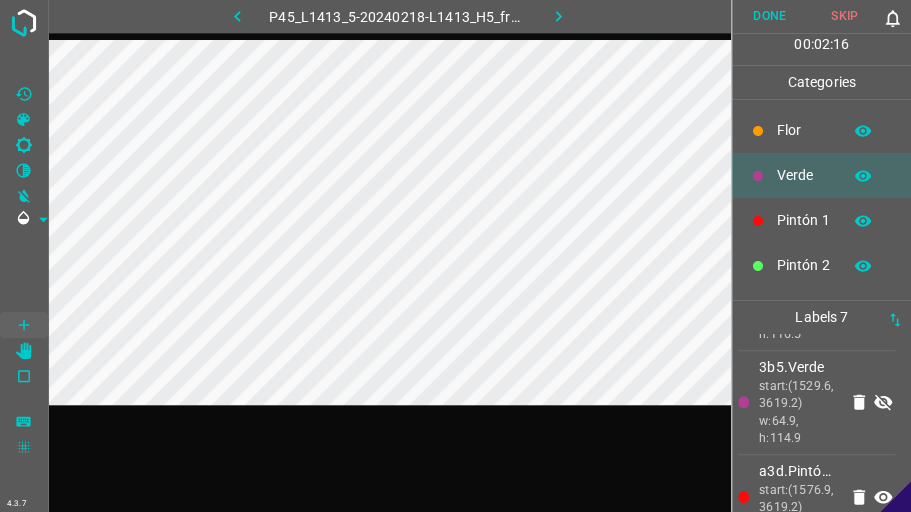 click on "Pintón 1" at bounding box center (821, 220) 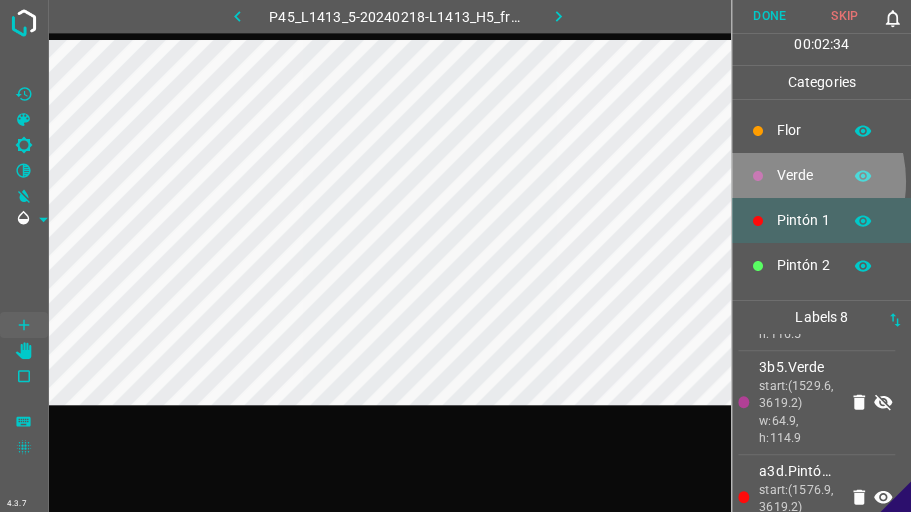 click on "Verde" at bounding box center [821, 175] 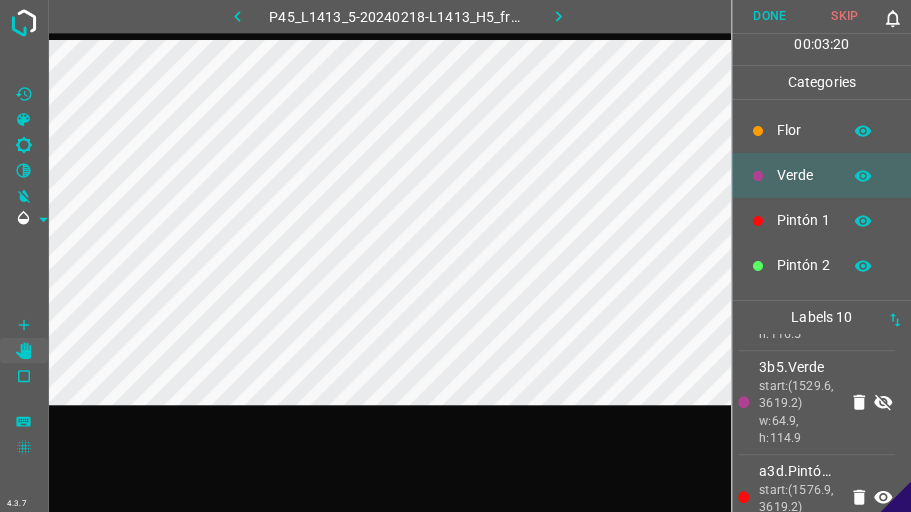 scroll, scrollTop: 176, scrollLeft: 0, axis: vertical 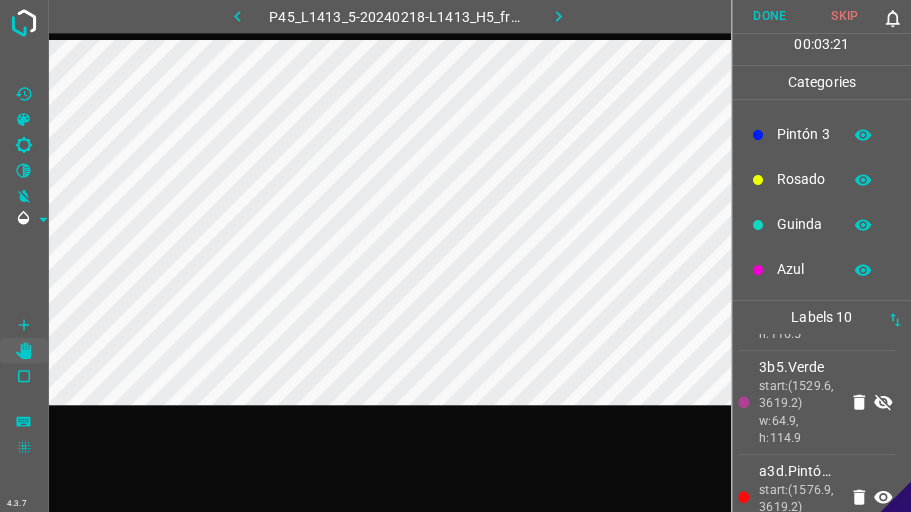 click on "Guinda" at bounding box center (804, 224) 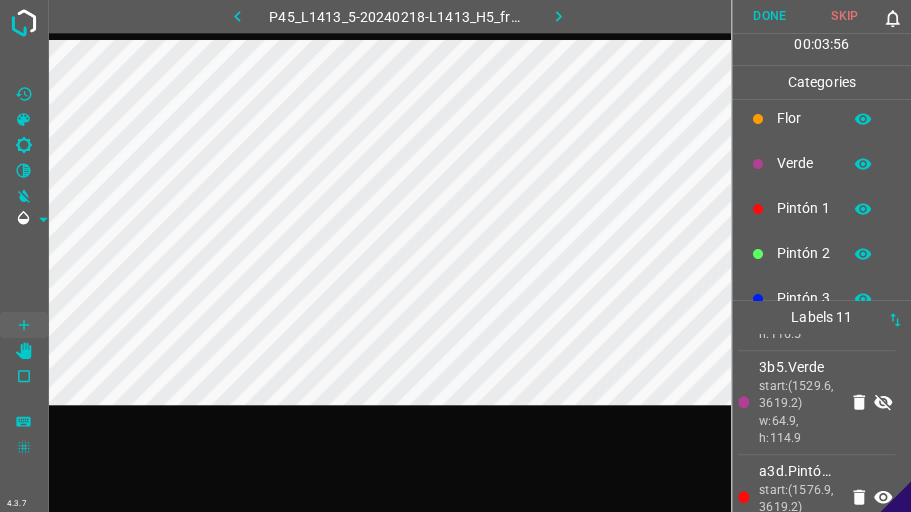scroll, scrollTop: 0, scrollLeft: 0, axis: both 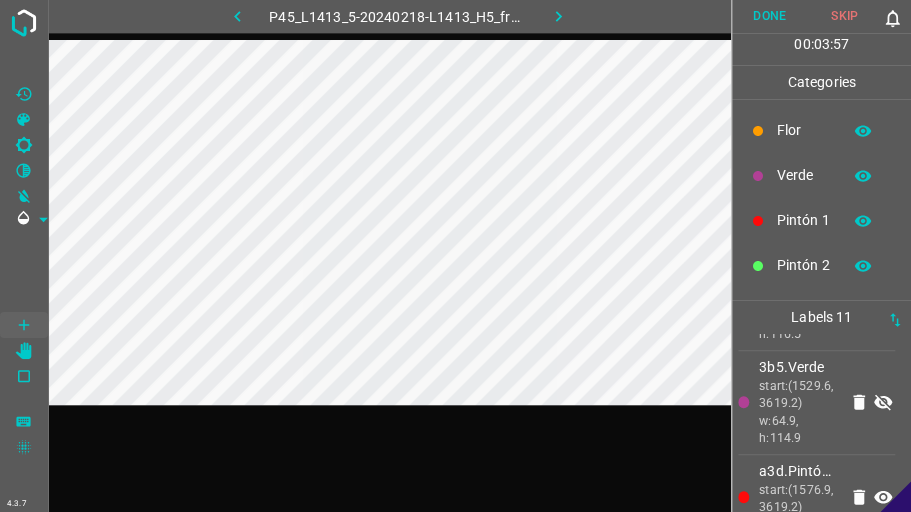 click on "Pintón 1" at bounding box center [804, 220] 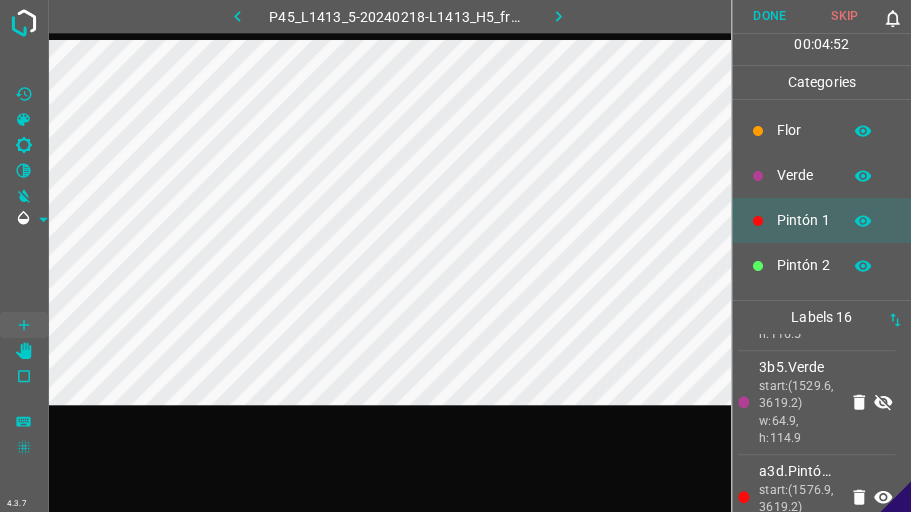 click on "Verde" at bounding box center [821, 175] 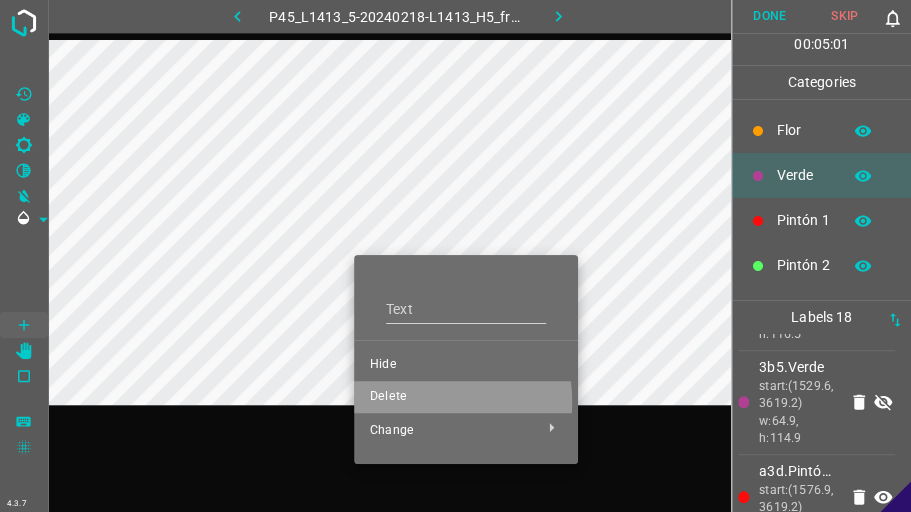 click on "Delete" at bounding box center (466, 397) 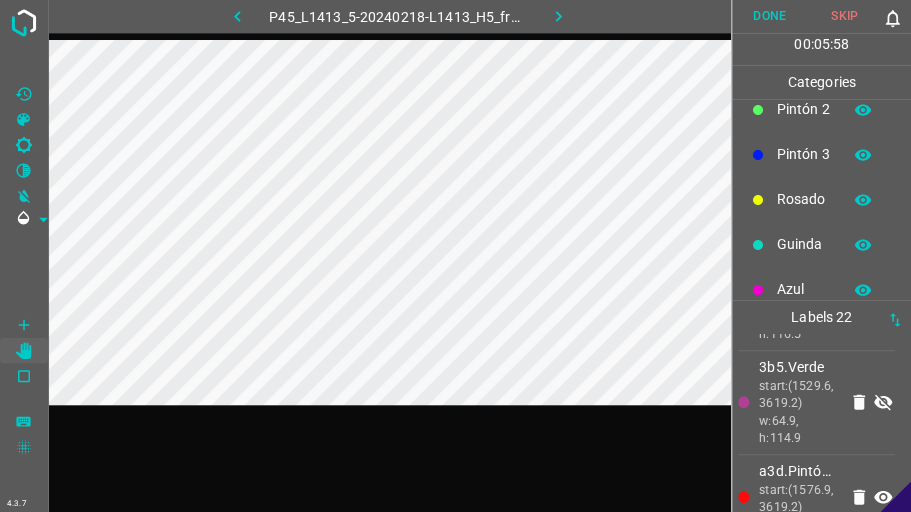 scroll, scrollTop: 176, scrollLeft: 0, axis: vertical 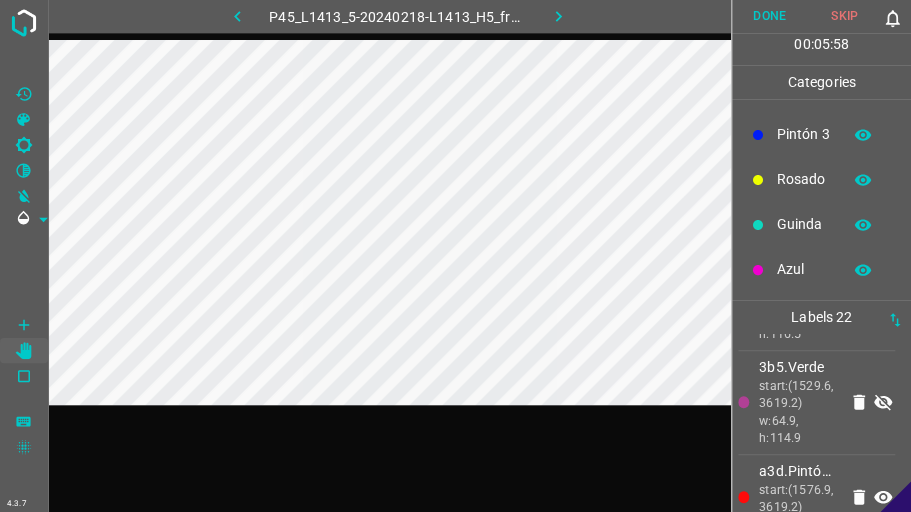 click on "Azul" at bounding box center [804, 269] 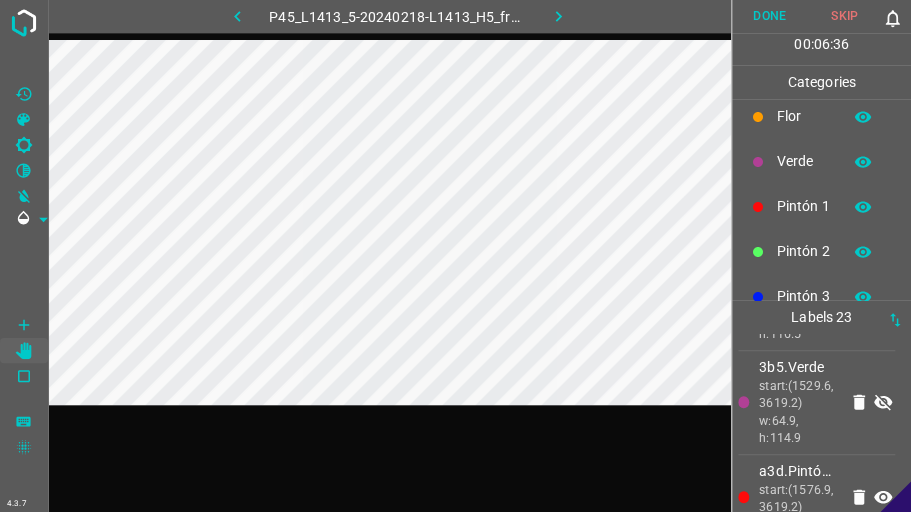 scroll, scrollTop: 0, scrollLeft: 0, axis: both 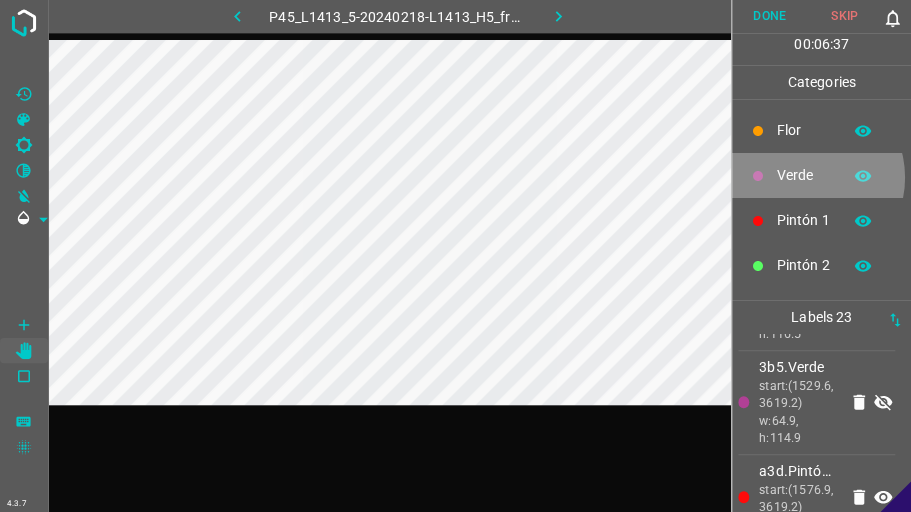 click on "Verde" at bounding box center (804, 175) 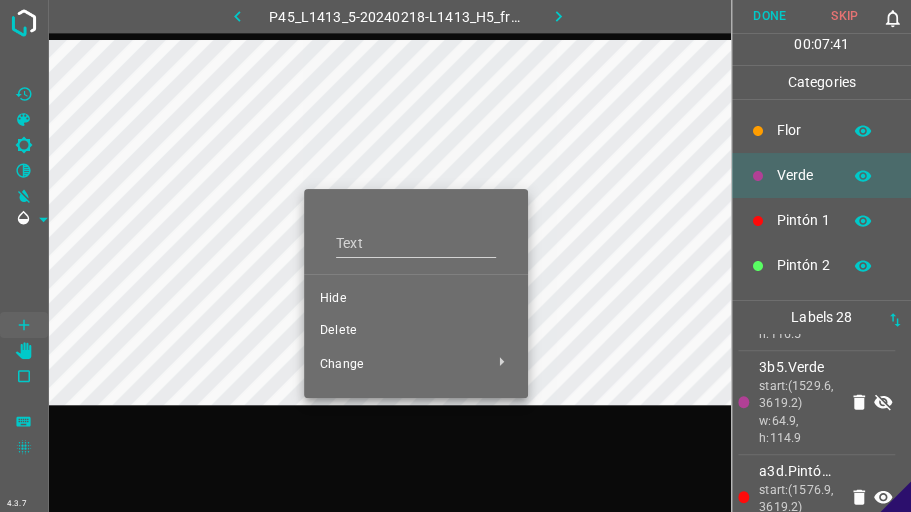 click on "Hide" at bounding box center (416, 299) 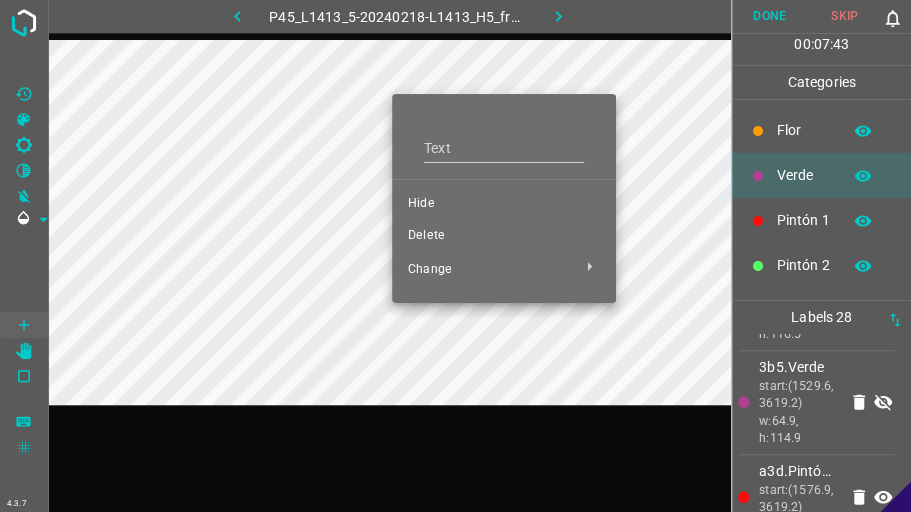 click on "Hide" at bounding box center [504, 204] 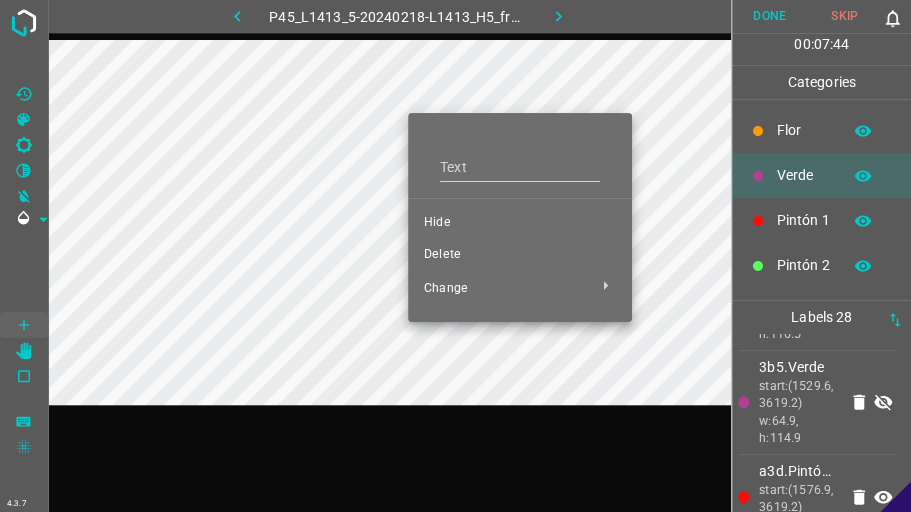 click on "Hide" at bounding box center [520, 223] 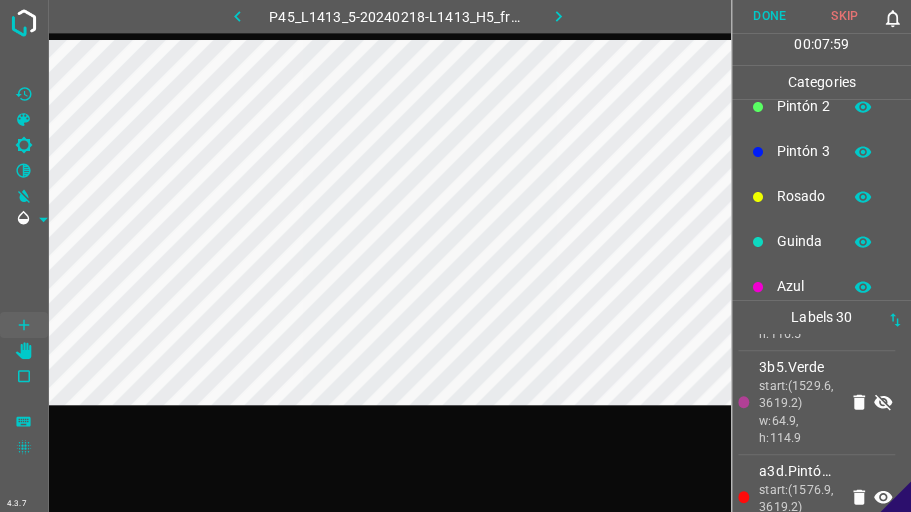 scroll, scrollTop: 176, scrollLeft: 0, axis: vertical 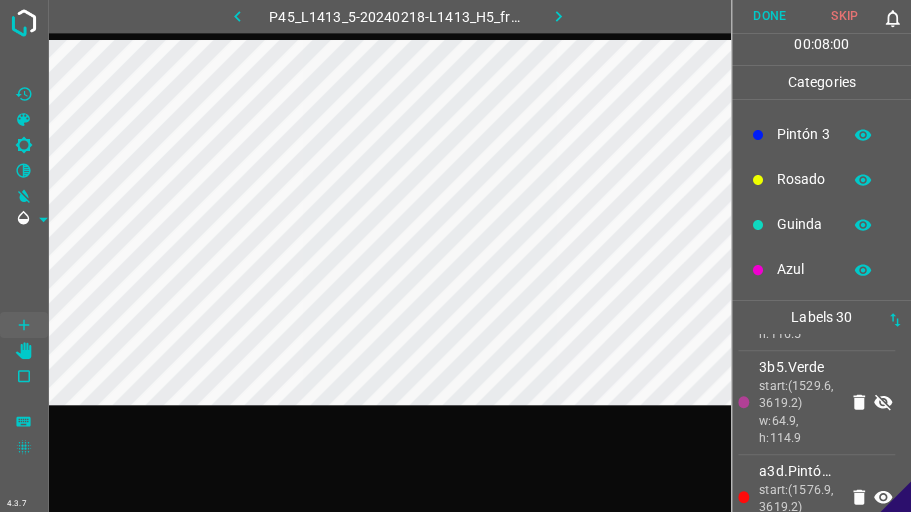 click 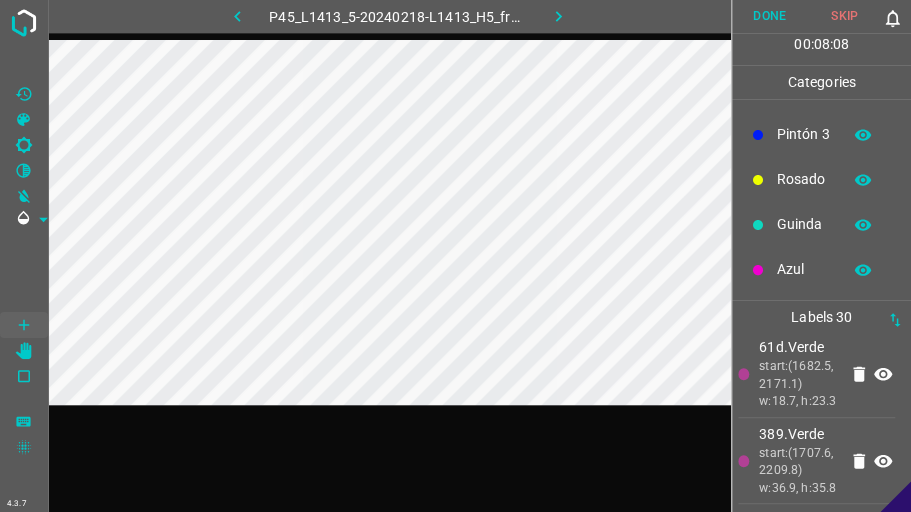 scroll, scrollTop: 2800, scrollLeft: 0, axis: vertical 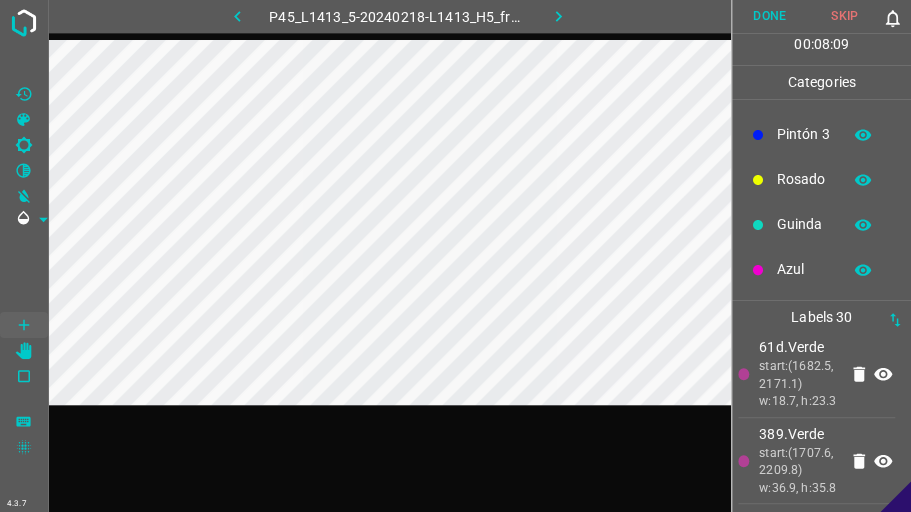 click 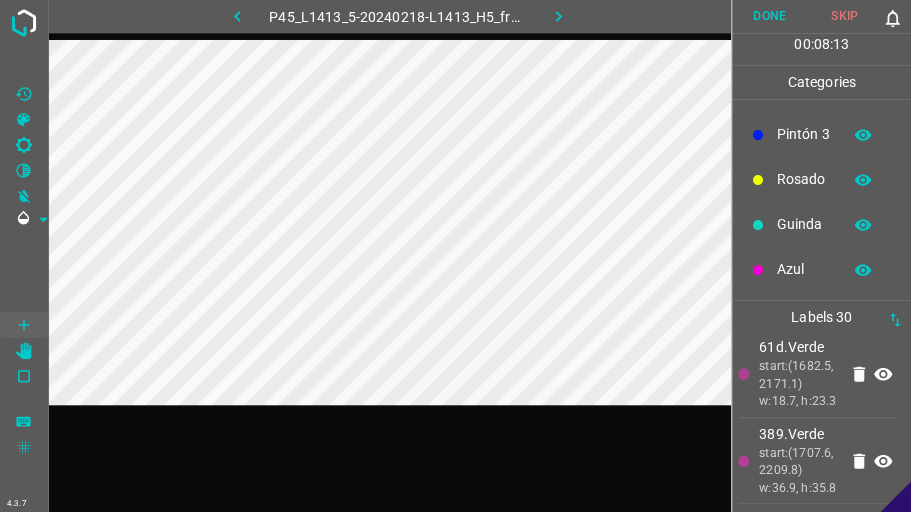scroll, scrollTop: 2800, scrollLeft: 0, axis: vertical 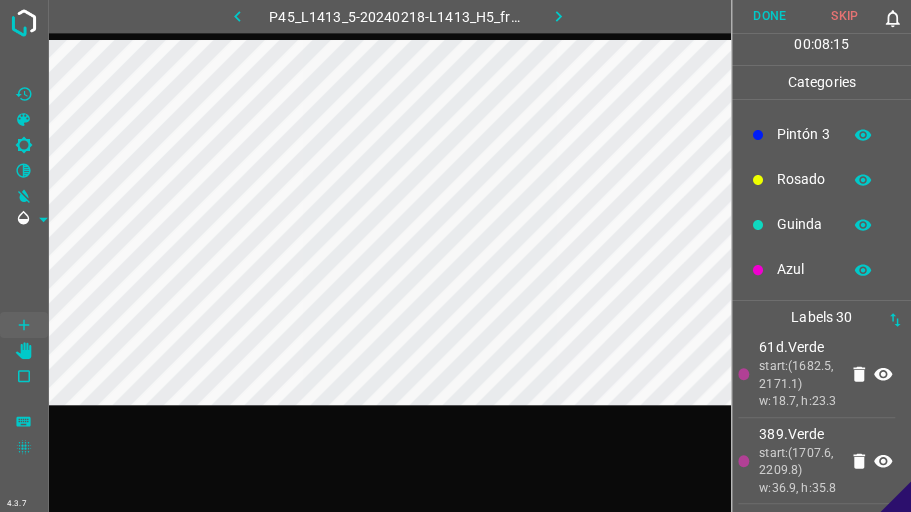 click 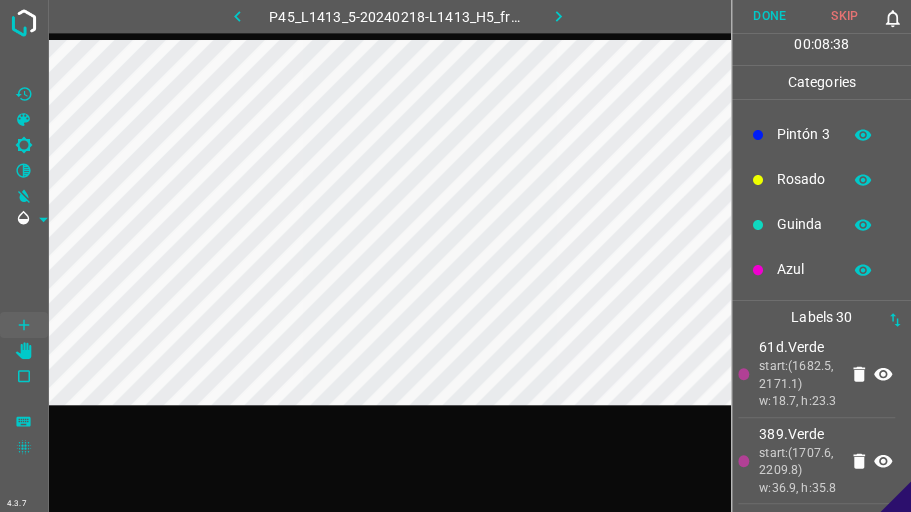 scroll, scrollTop: 3156, scrollLeft: 0, axis: vertical 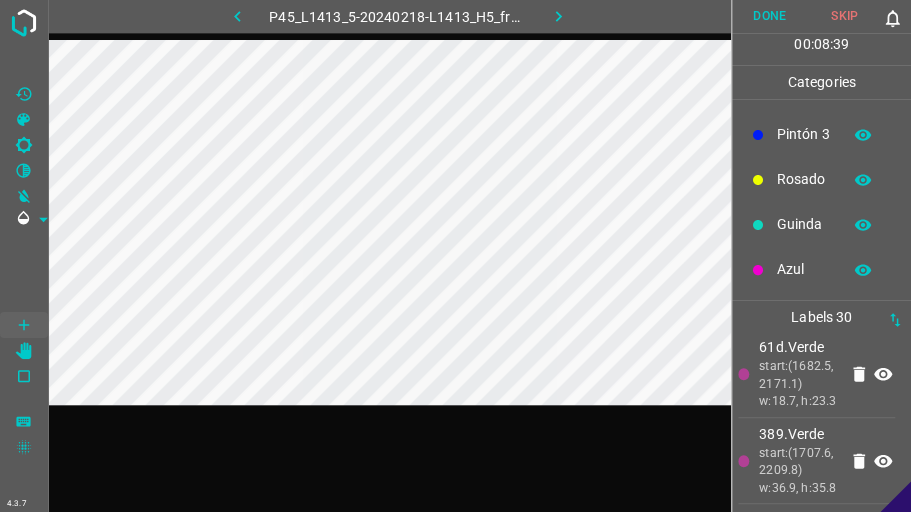 click 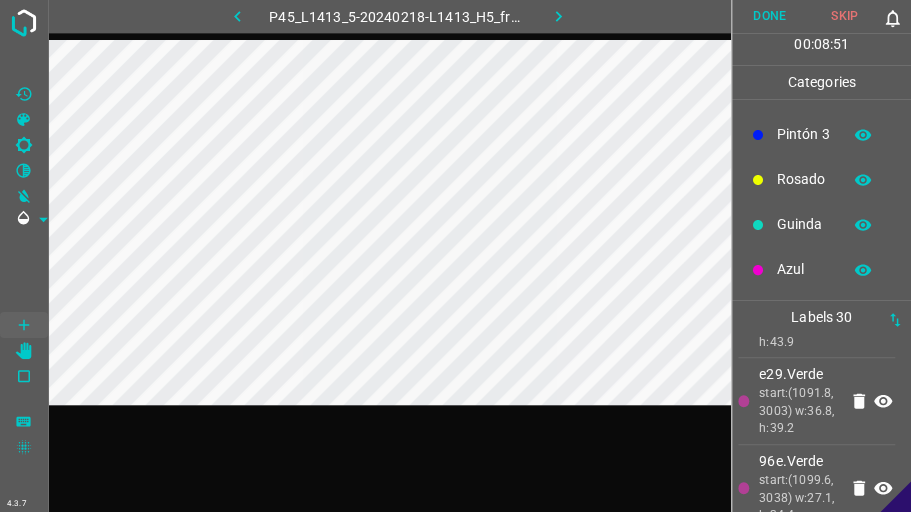 scroll, scrollTop: 1662, scrollLeft: 0, axis: vertical 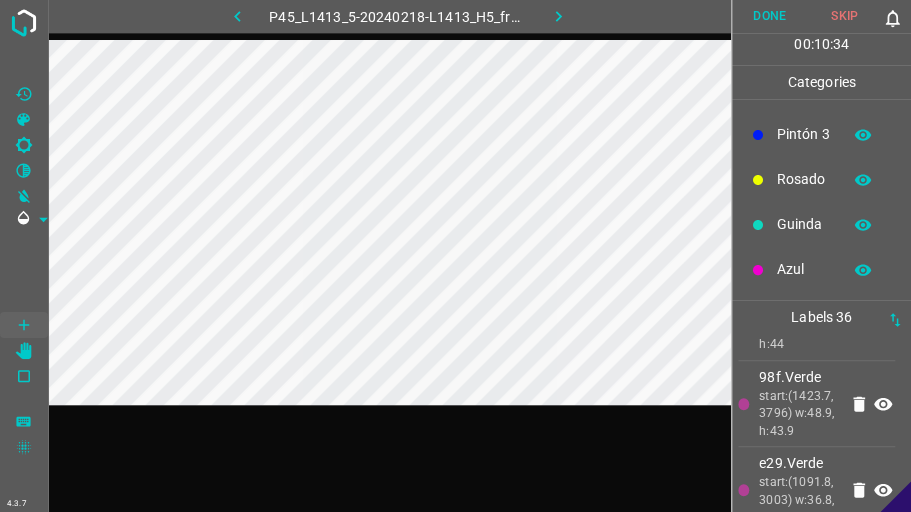 click on "P45_L1413_5-20240218-L1413_H5_frame_00049_47380.jpg" at bounding box center [397, 19] 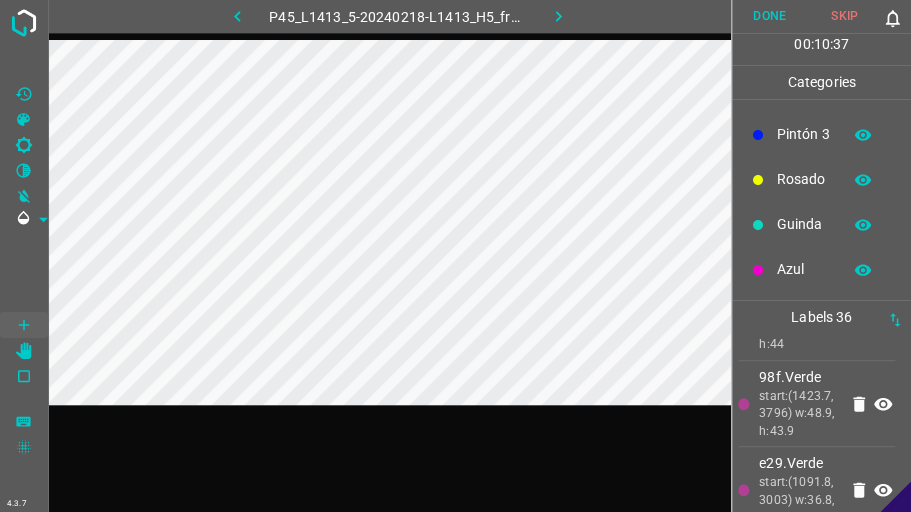 click on "P45_L1413_5-20240218-L1413_H5_frame_00049_47380.jpg" at bounding box center (397, 19) 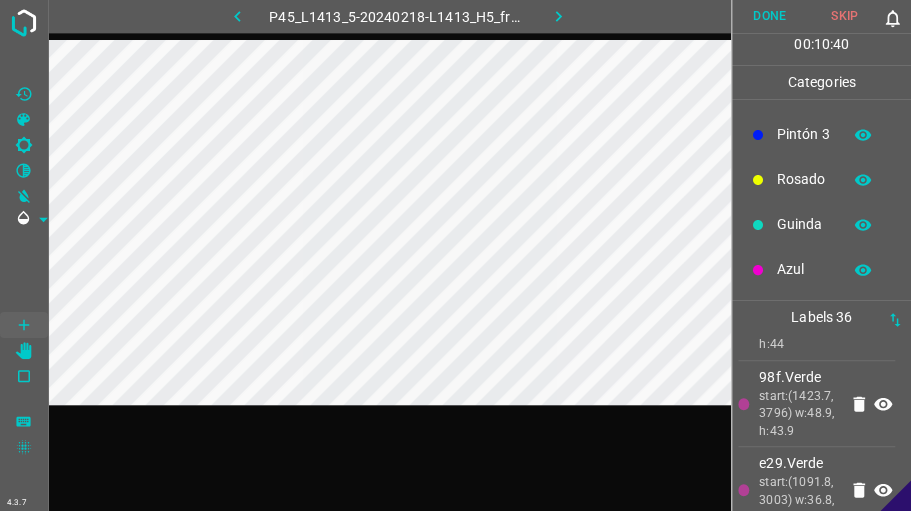 click on "P45_L1413_5-20240218-L1413_H5_frame_00049_47380.jpg" at bounding box center (397, 19) 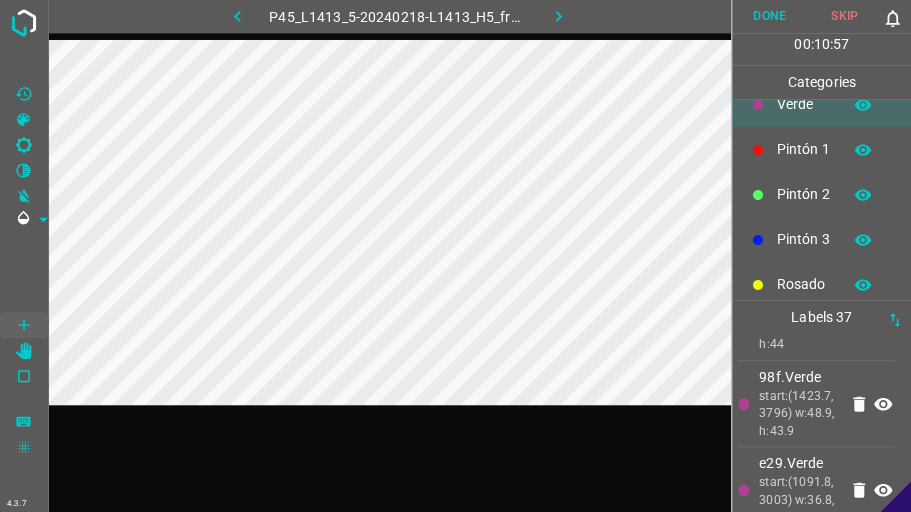 scroll, scrollTop: 0, scrollLeft: 0, axis: both 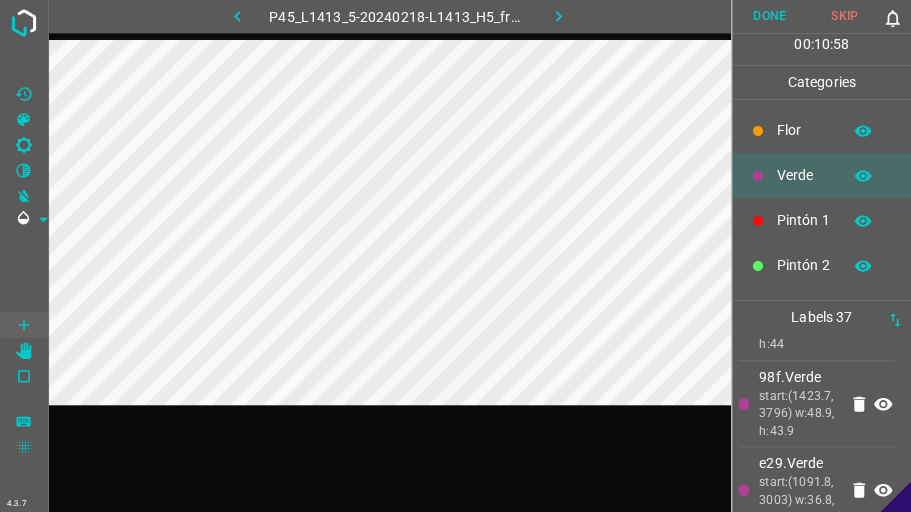 click on "Flor" at bounding box center (804, 130) 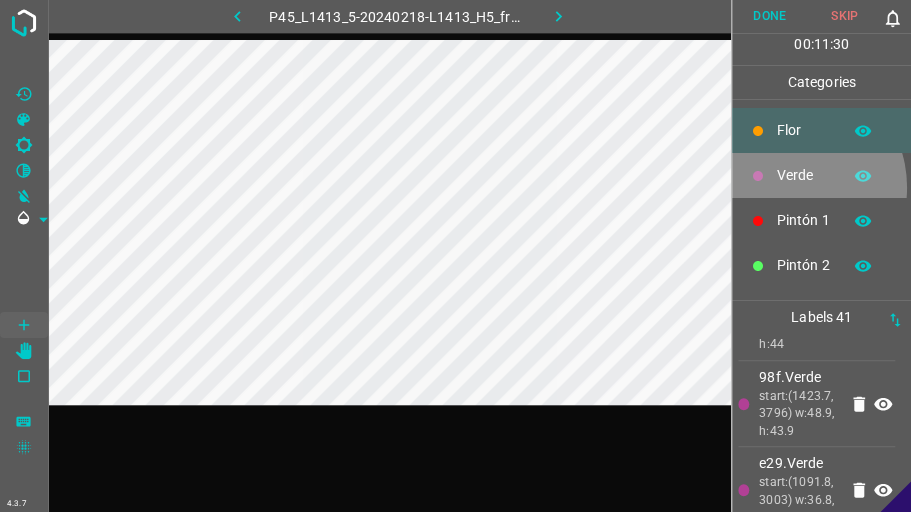 click on "Verde" at bounding box center [821, 175] 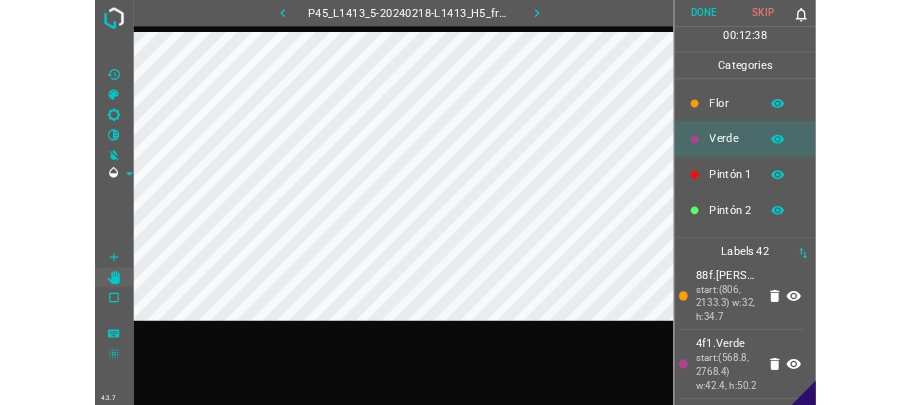 scroll, scrollTop: 4008, scrollLeft: 0, axis: vertical 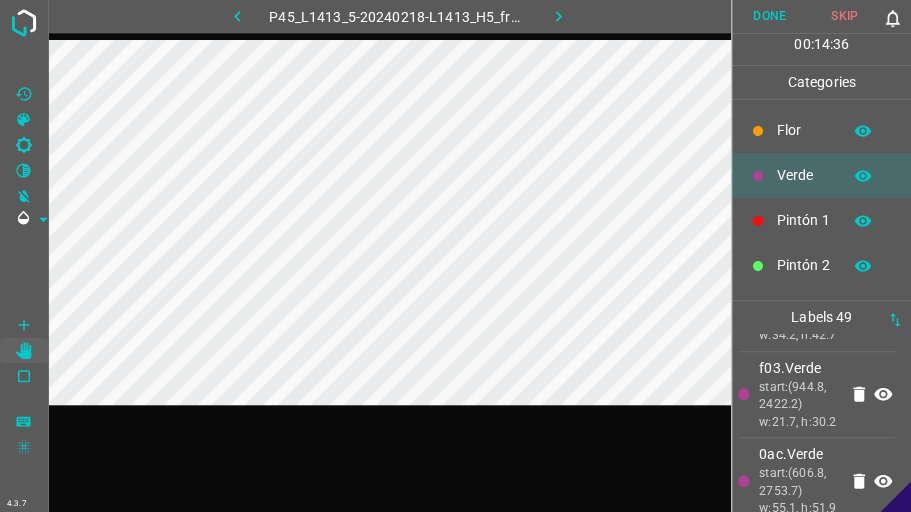 click on "Flor" at bounding box center (804, 130) 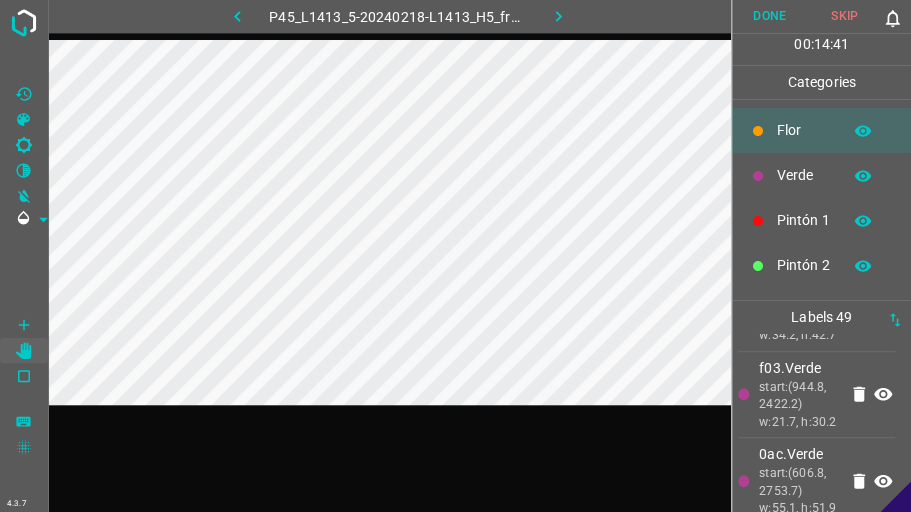 click on "Verde" at bounding box center (804, 175) 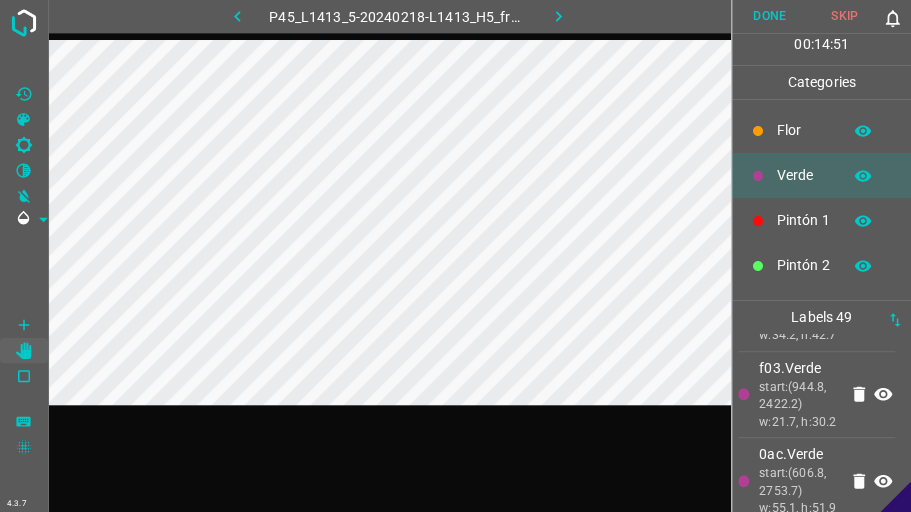 click on "Flor" at bounding box center (821, 130) 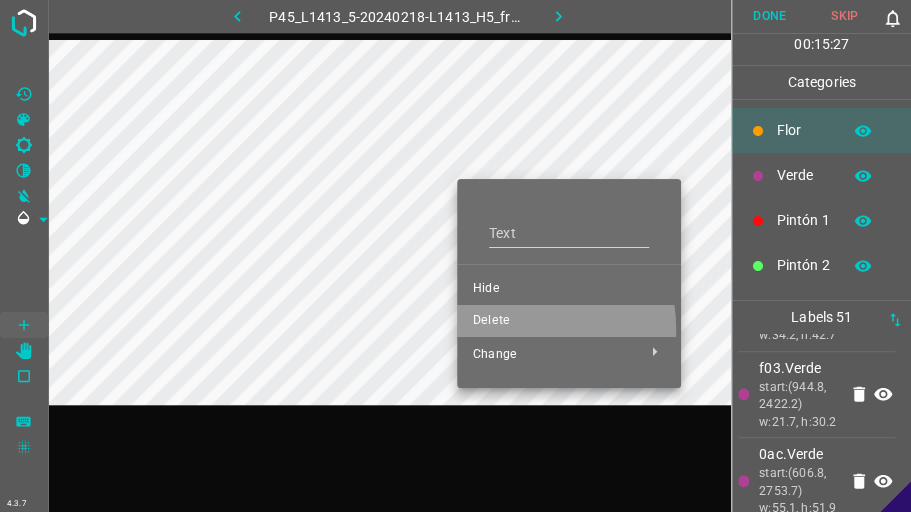 click on "Delete" at bounding box center [569, 321] 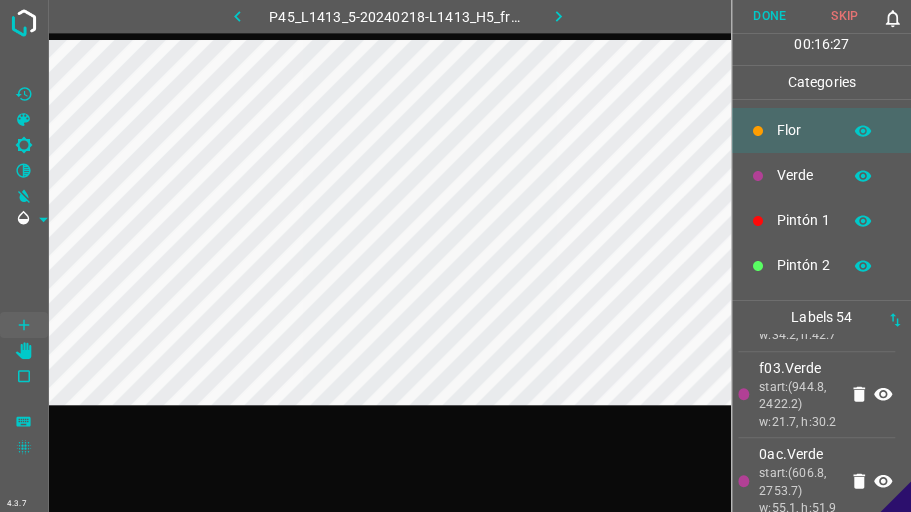 click on "Verde" at bounding box center (804, 175) 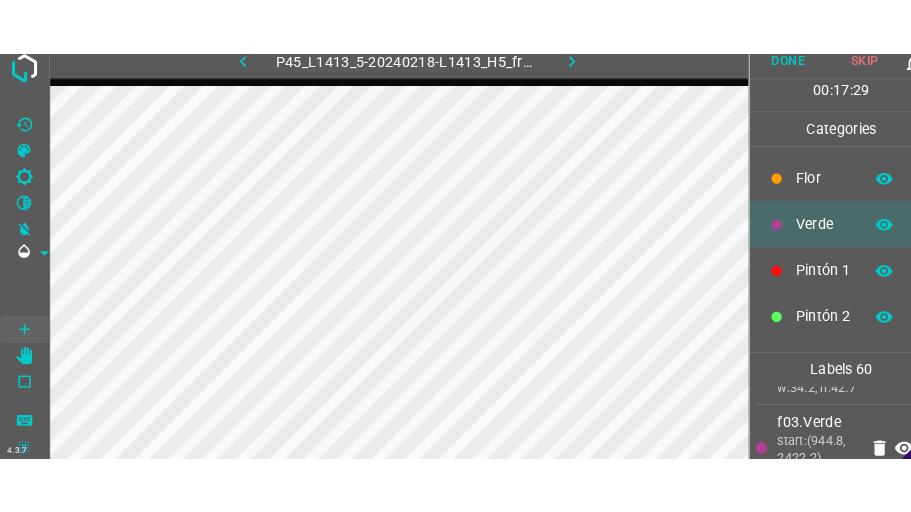 scroll, scrollTop: 0, scrollLeft: 0, axis: both 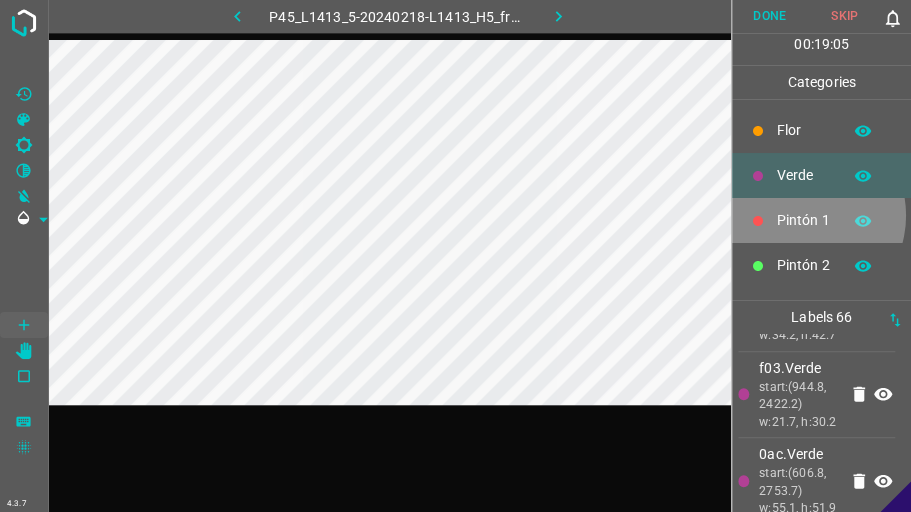 click on "Pintón 1" at bounding box center (804, 220) 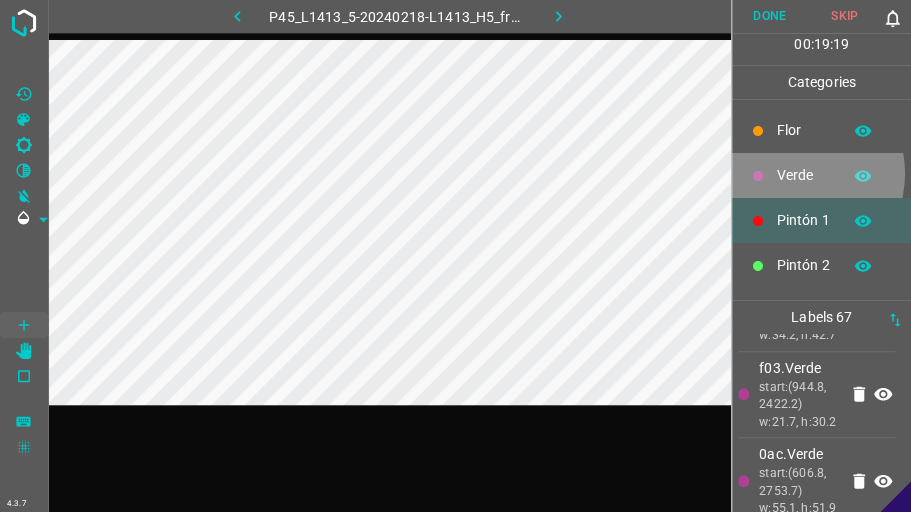 click on "Verde" at bounding box center (804, 175) 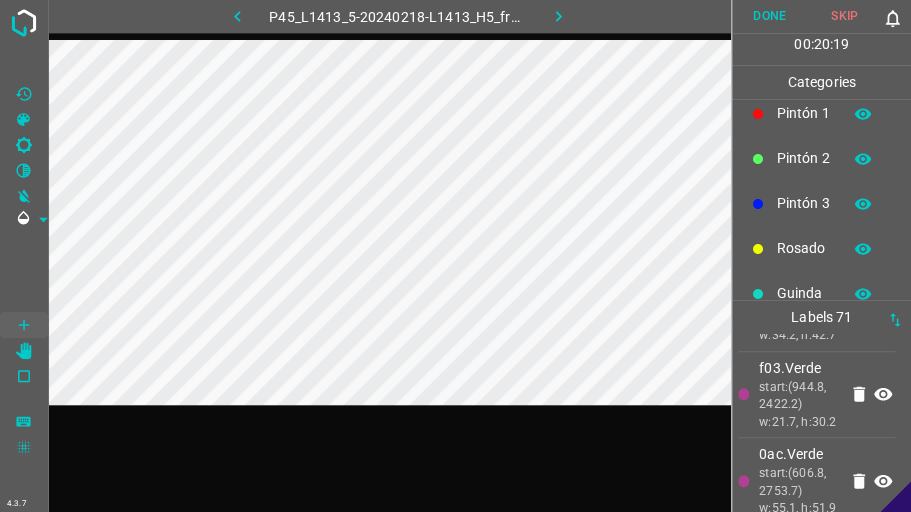 scroll, scrollTop: 176, scrollLeft: 0, axis: vertical 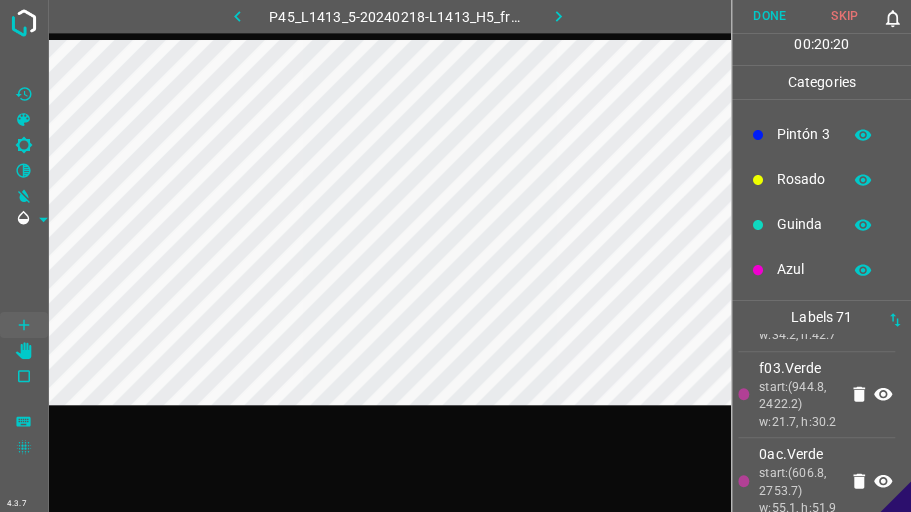 click on "Azul" at bounding box center (804, 269) 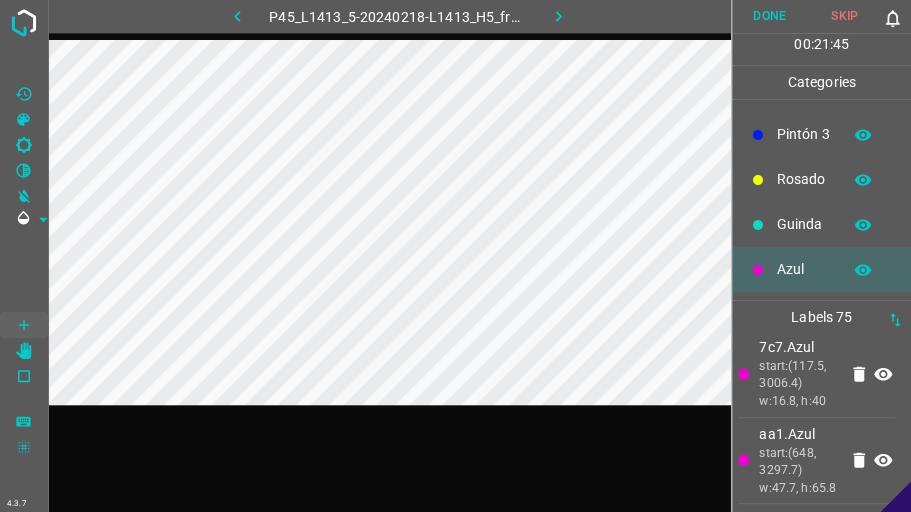 scroll, scrollTop: 7860, scrollLeft: 0, axis: vertical 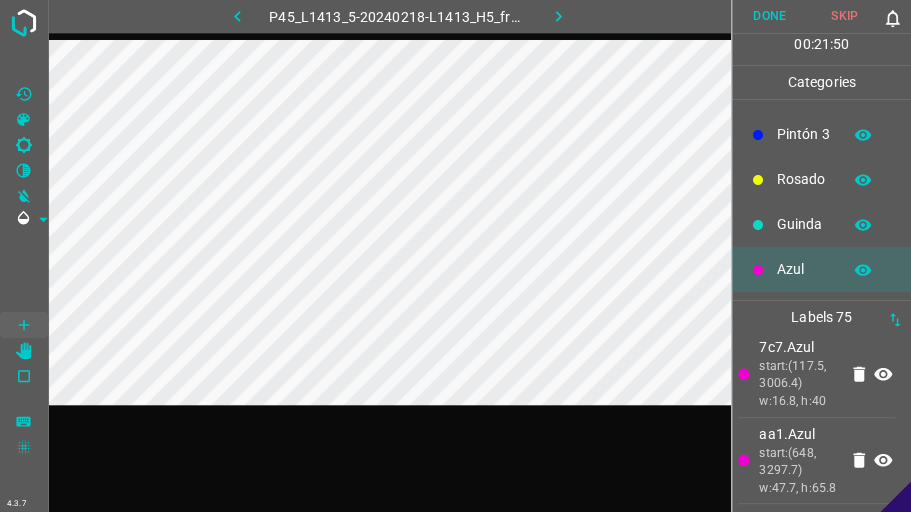 click 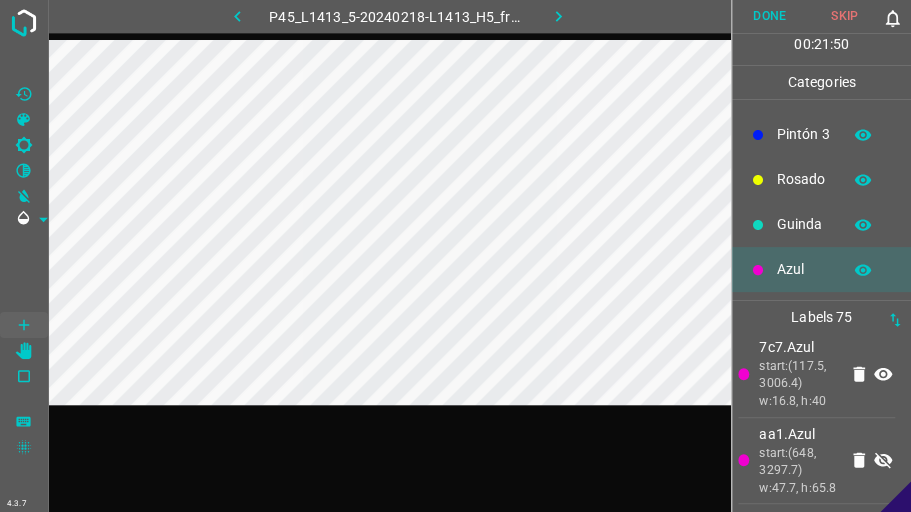 click 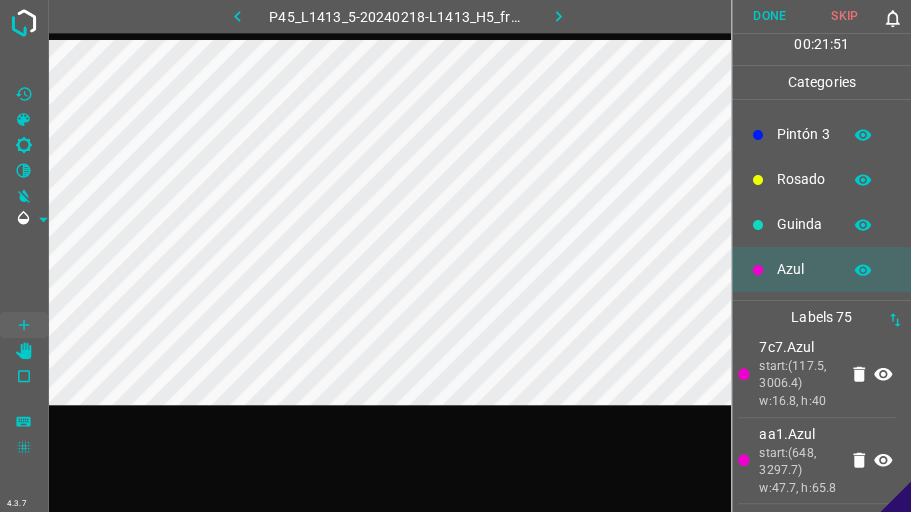 click 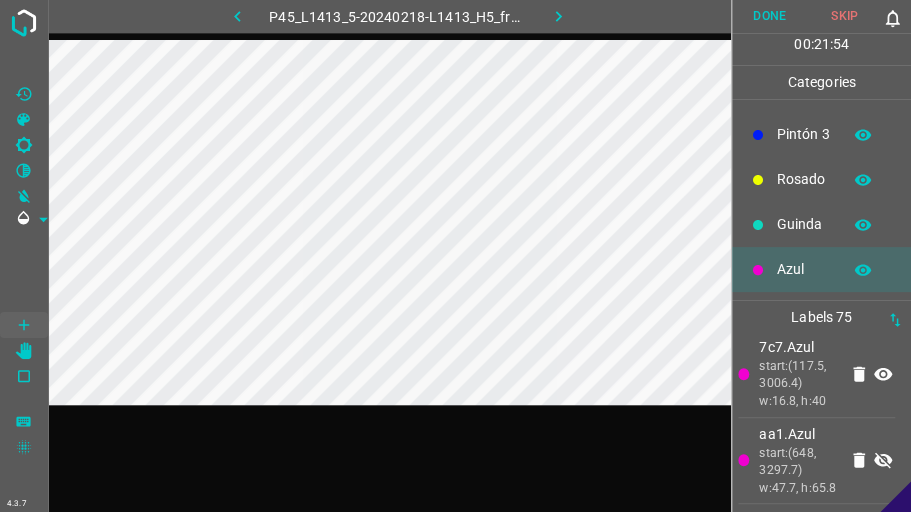 click 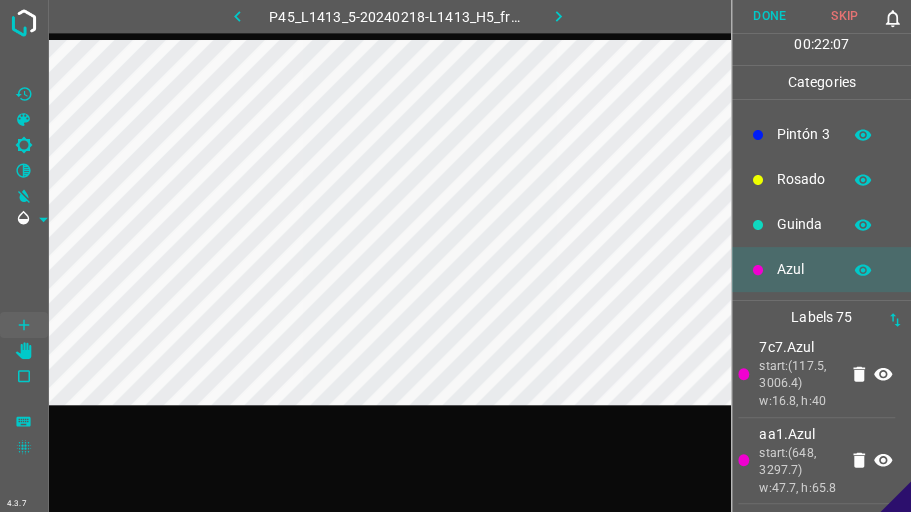 click 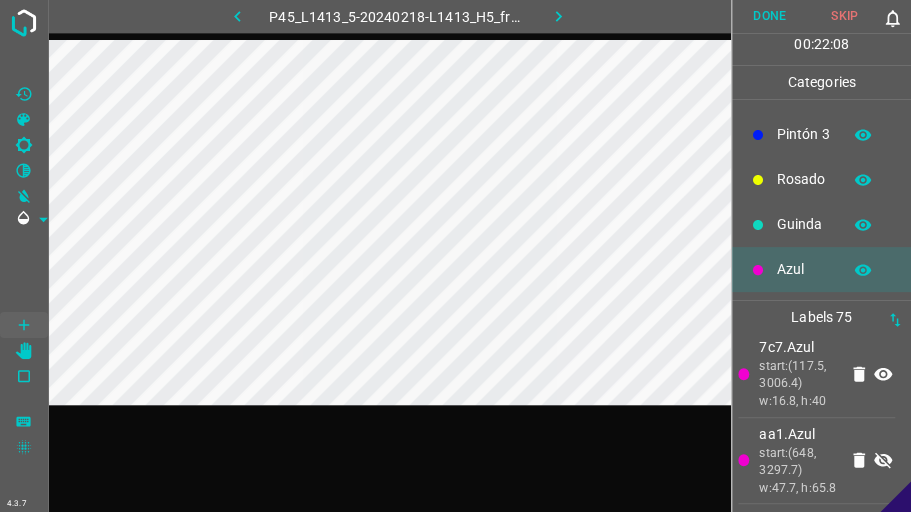 click 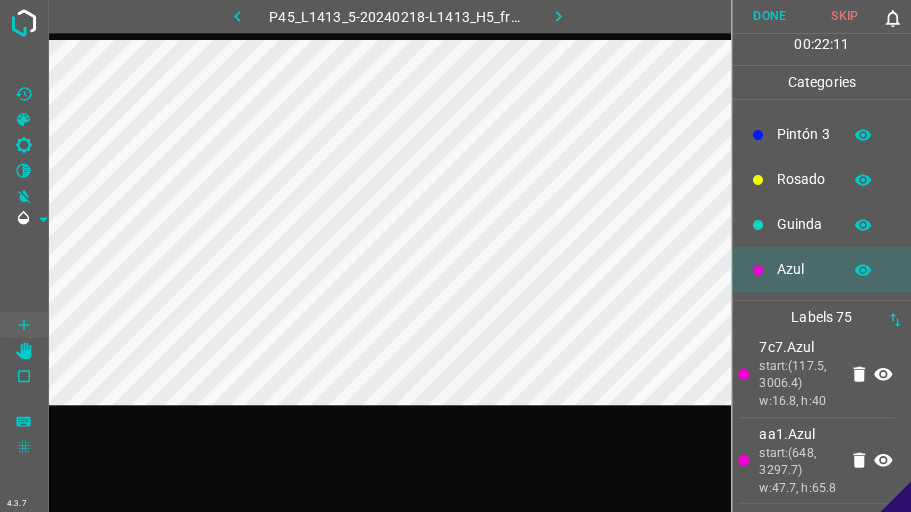scroll, scrollTop: 7860, scrollLeft: 0, axis: vertical 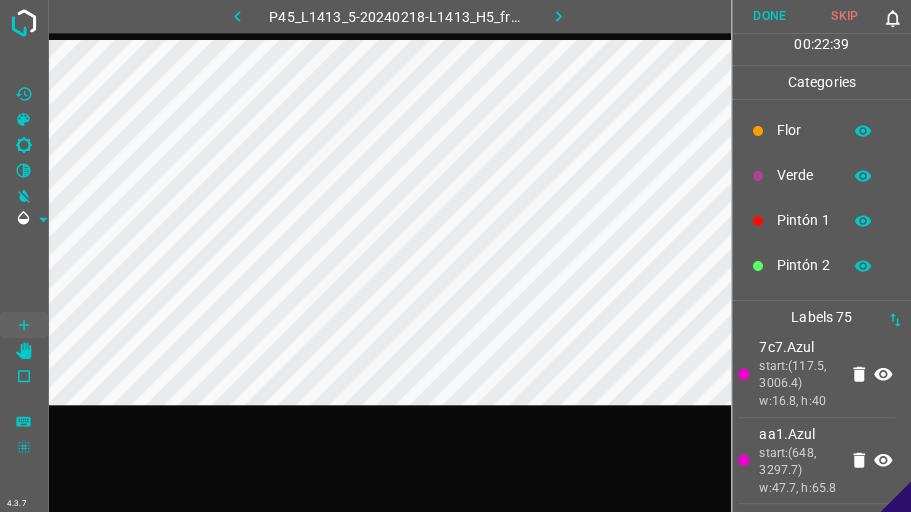 click on "Verde" at bounding box center [804, 175] 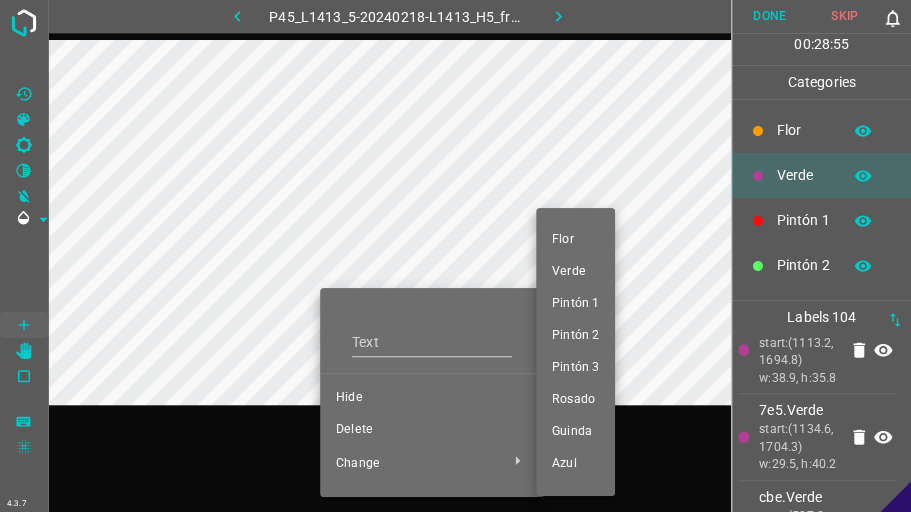 click at bounding box center [455, 256] 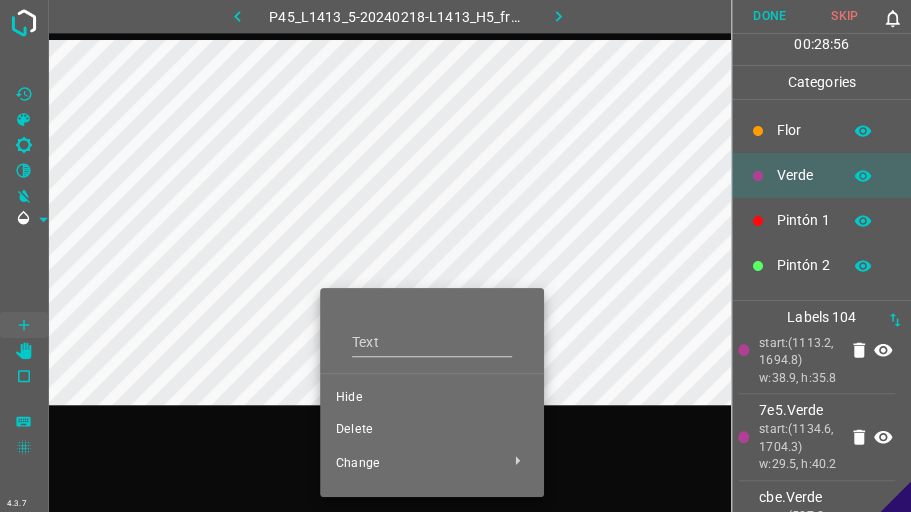 click on "Delete" at bounding box center (432, 430) 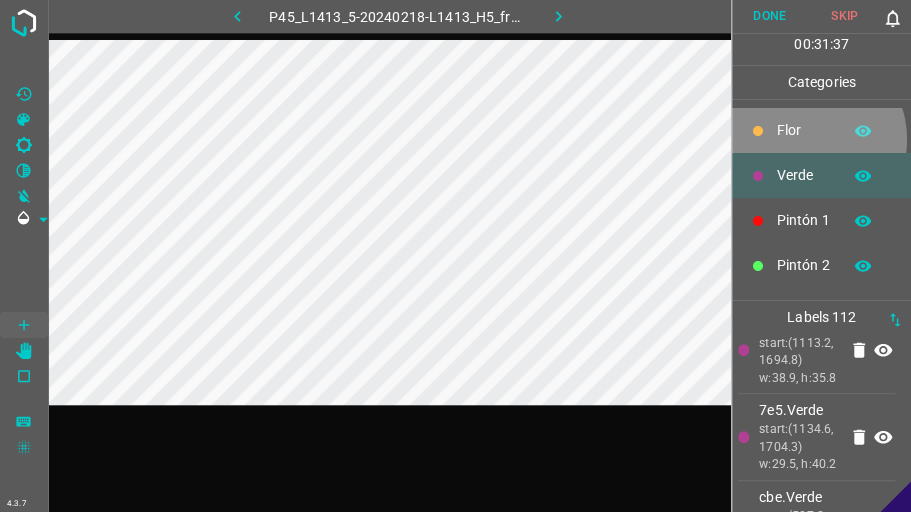 click on "Flor" at bounding box center [804, 130] 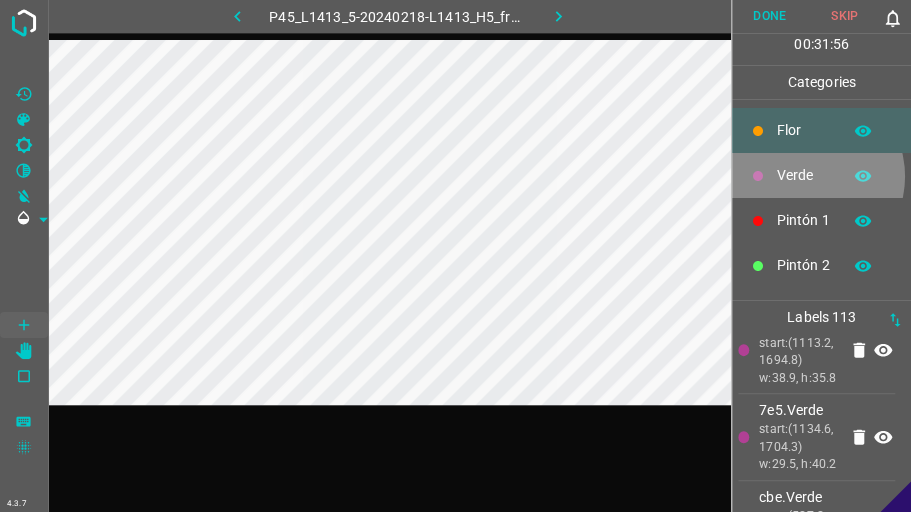 click on "Verde" at bounding box center (804, 175) 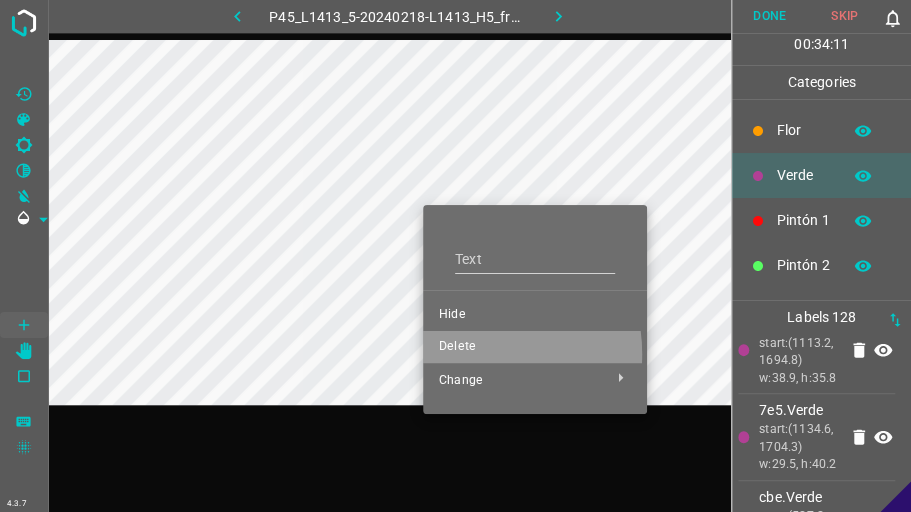 click on "Delete" at bounding box center (535, 347) 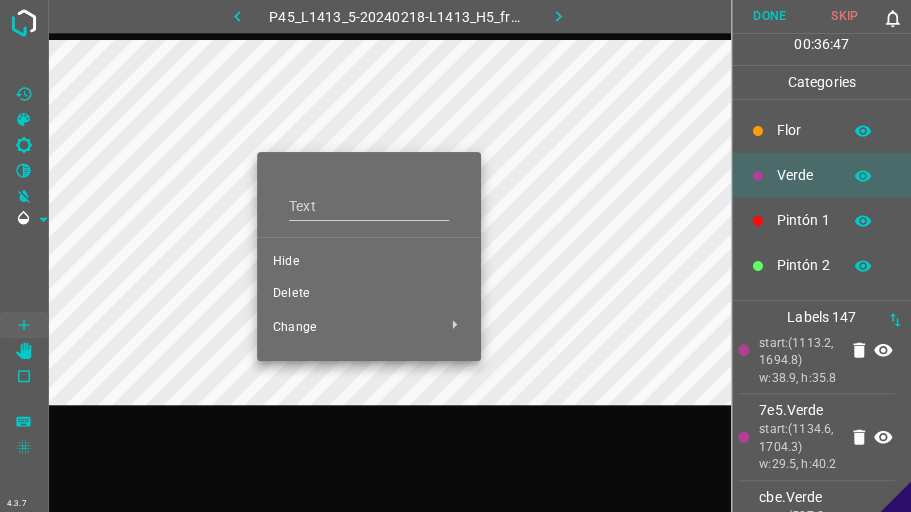 click on "Delete" at bounding box center [369, 294] 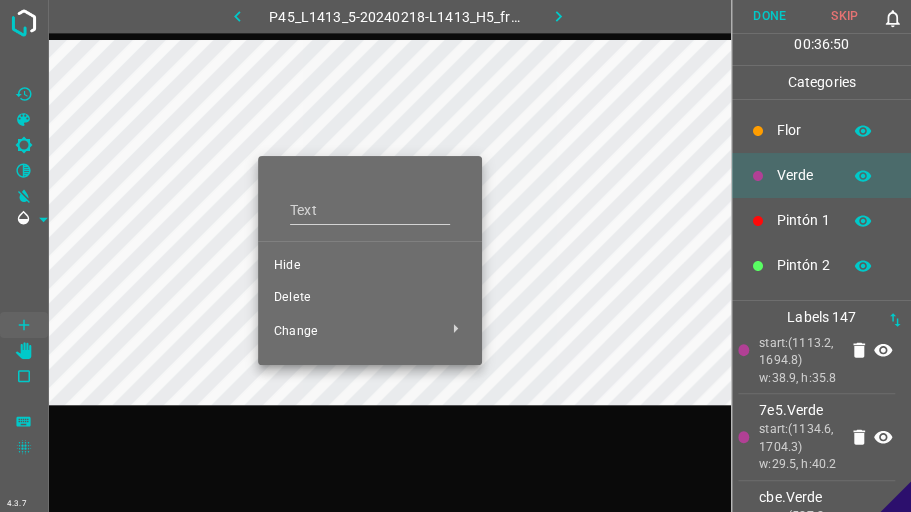 click on "Delete" at bounding box center (370, 298) 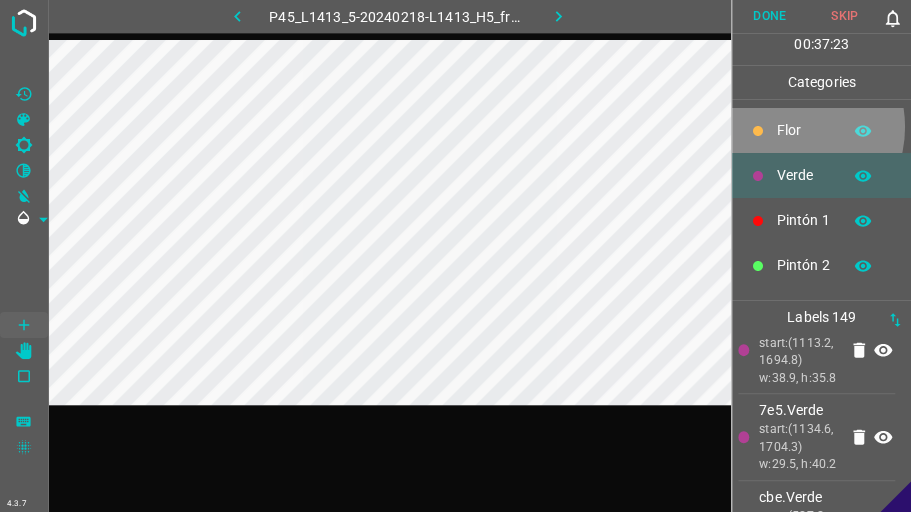 click on "Flor" at bounding box center (804, 130) 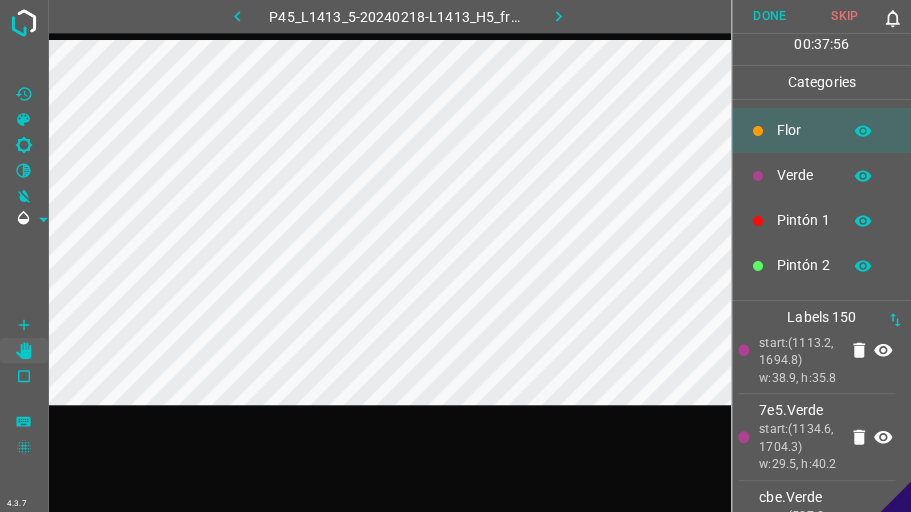 click on "Verde" at bounding box center (804, 175) 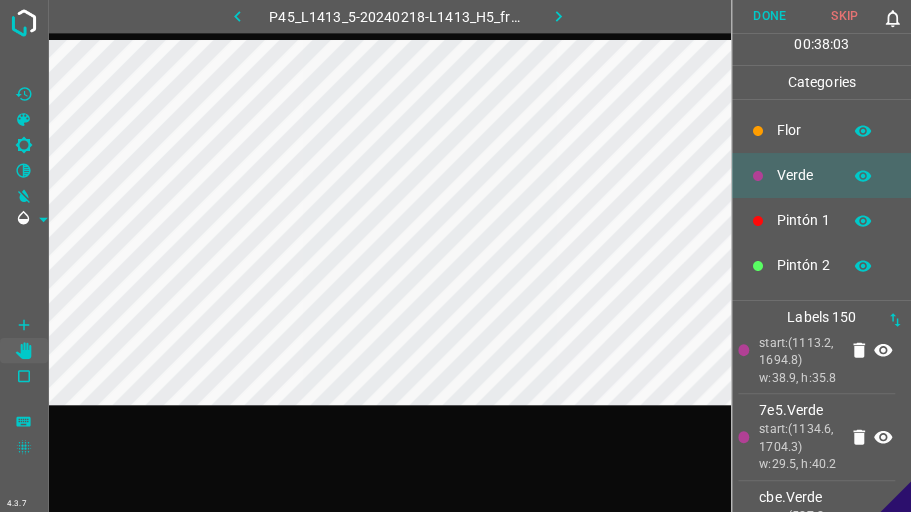 click on "Flor" at bounding box center [804, 130] 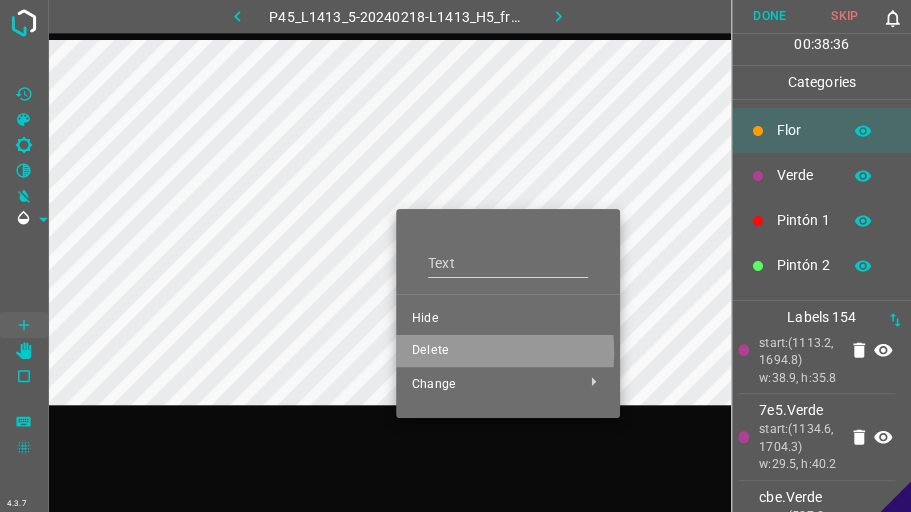click on "Delete" at bounding box center [508, 351] 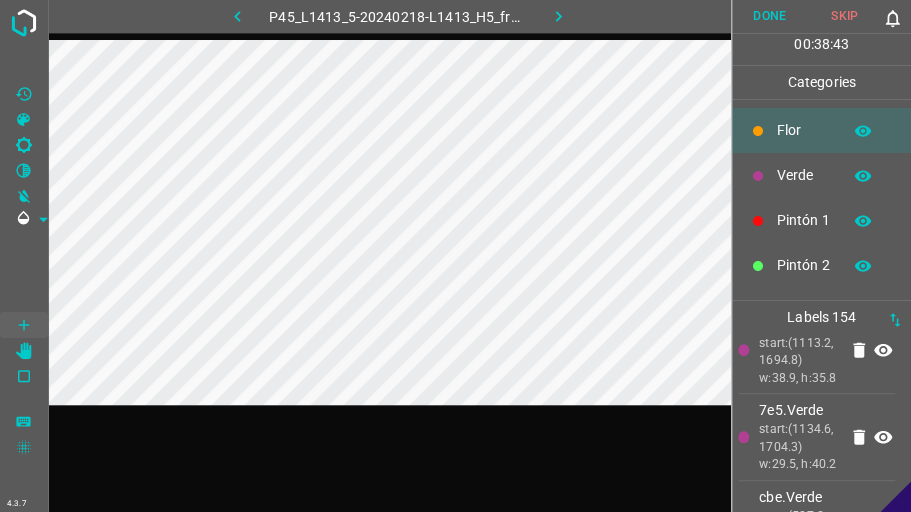 drag, startPoint x: 790, startPoint y: 170, endPoint x: 760, endPoint y: 170, distance: 30 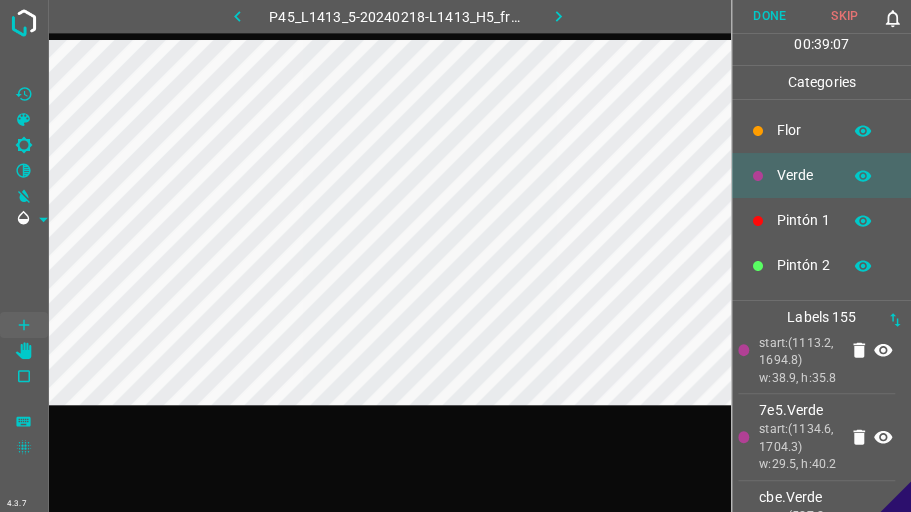click on "Verde" at bounding box center [804, 175] 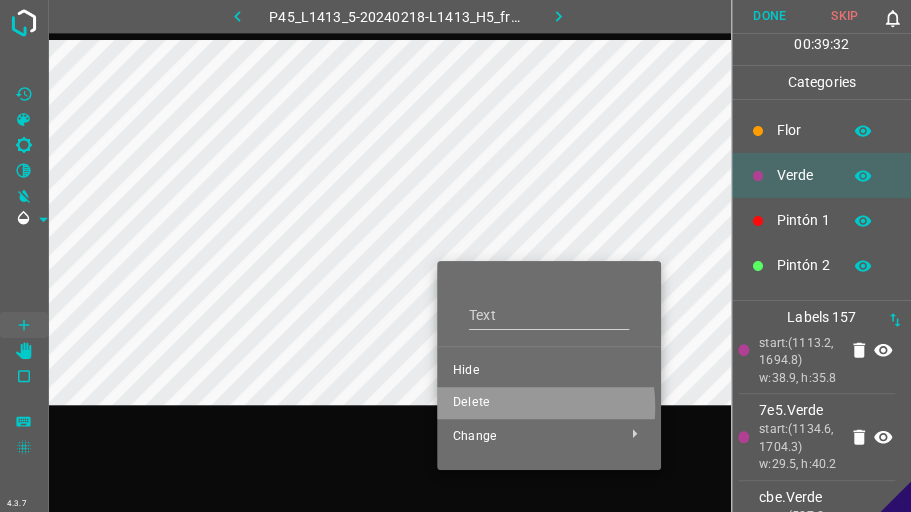 click on "Delete" at bounding box center [549, 403] 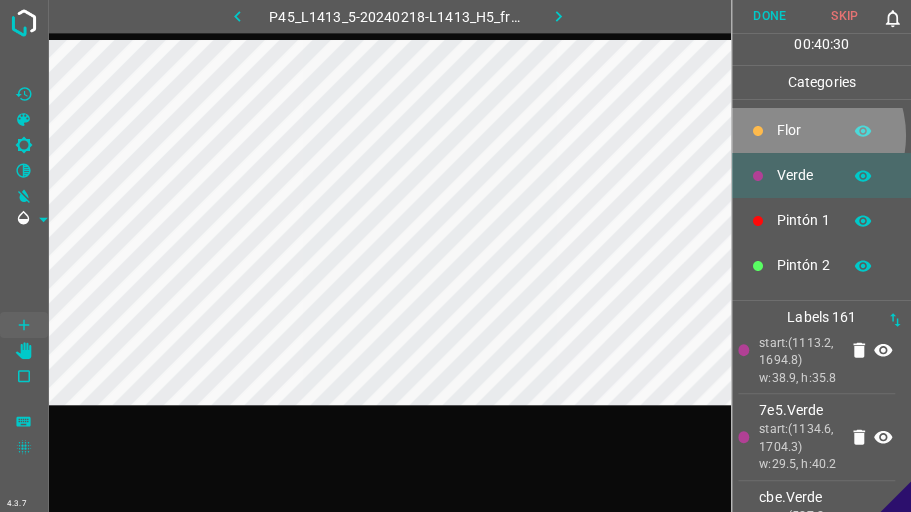 click on "Flor" at bounding box center [804, 130] 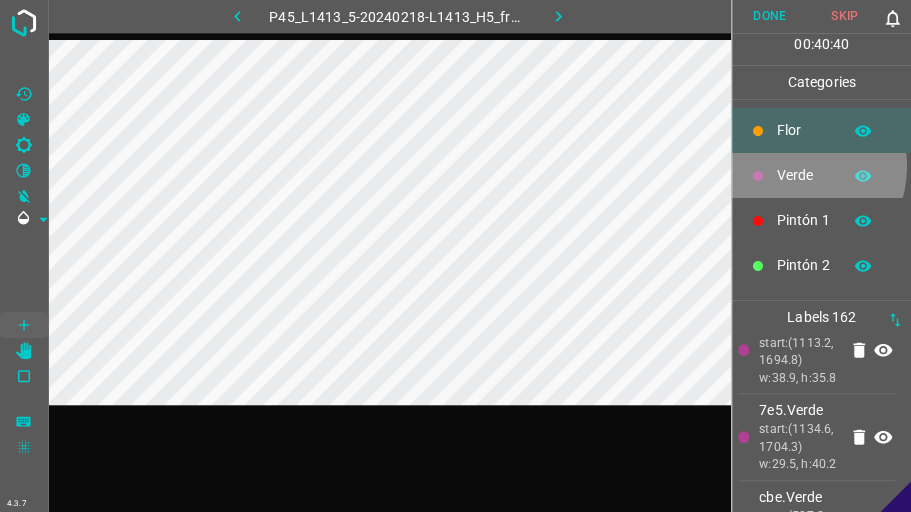 click on "Verde" at bounding box center (804, 175) 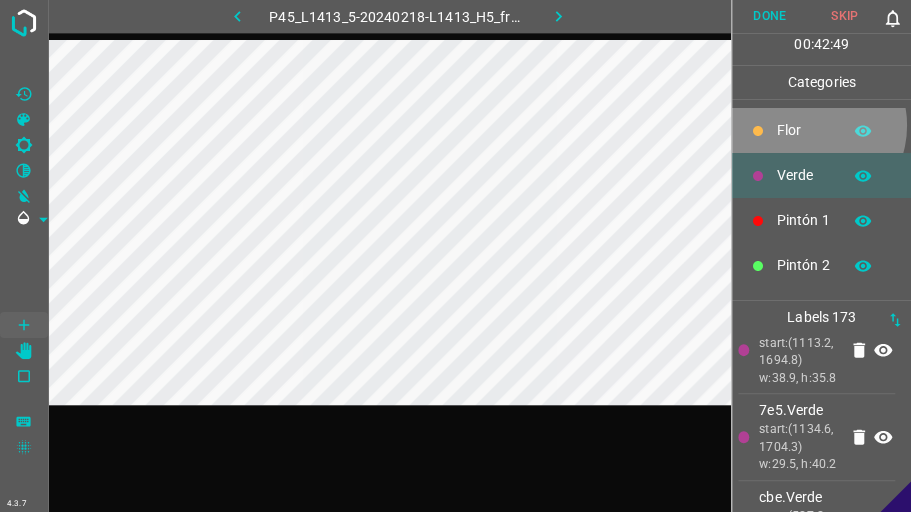 click on "Flor" at bounding box center (804, 130) 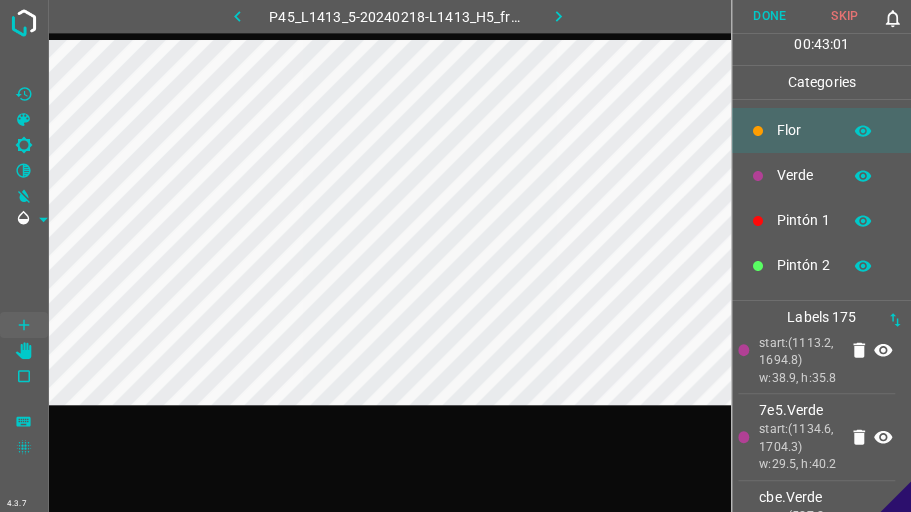 click on "Verde" at bounding box center [804, 175] 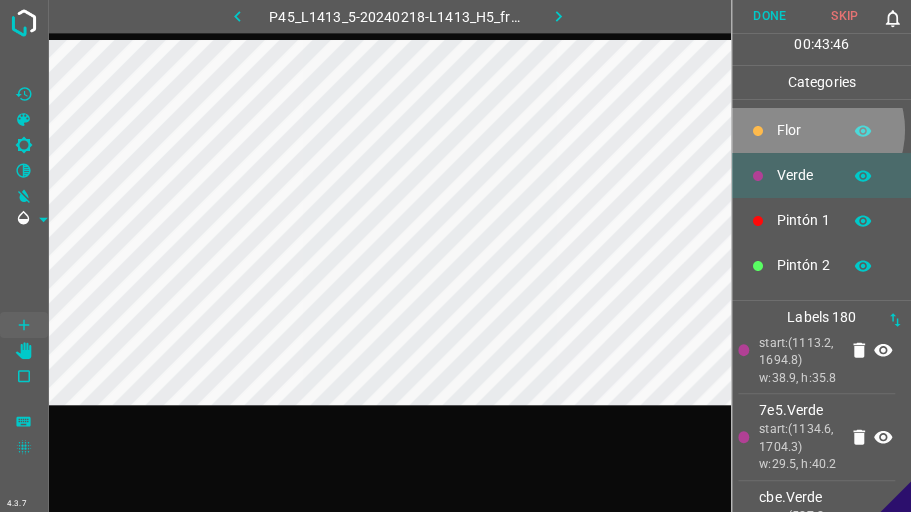 click on "Flor" at bounding box center [804, 130] 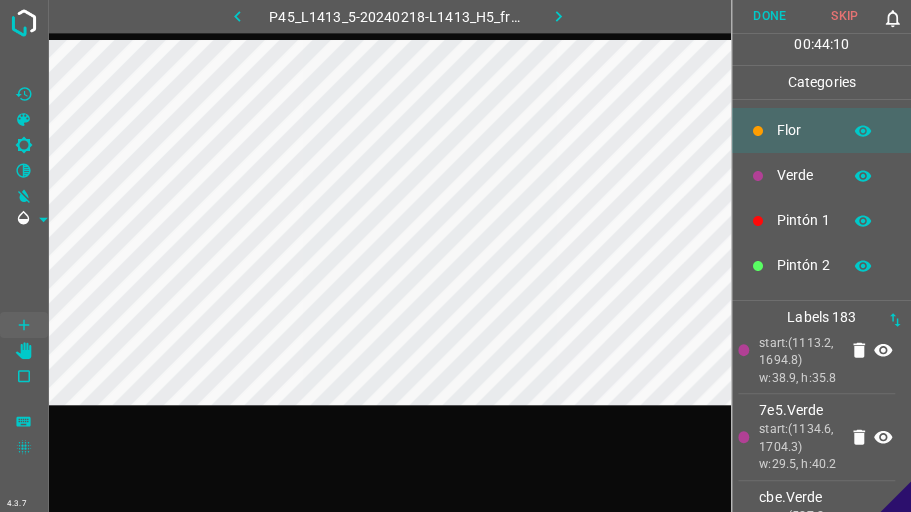 click on "Verde" at bounding box center (804, 175) 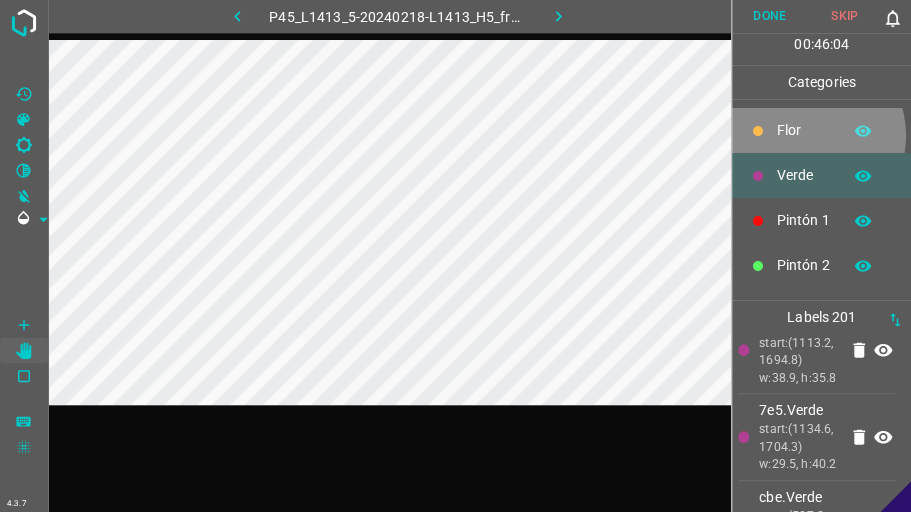click on "Flor" at bounding box center (804, 130) 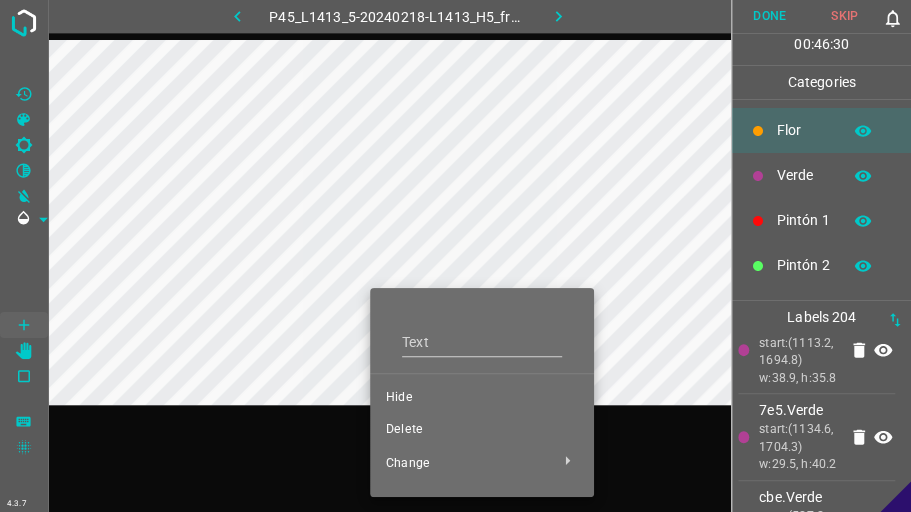 click on "Delete" at bounding box center [482, 430] 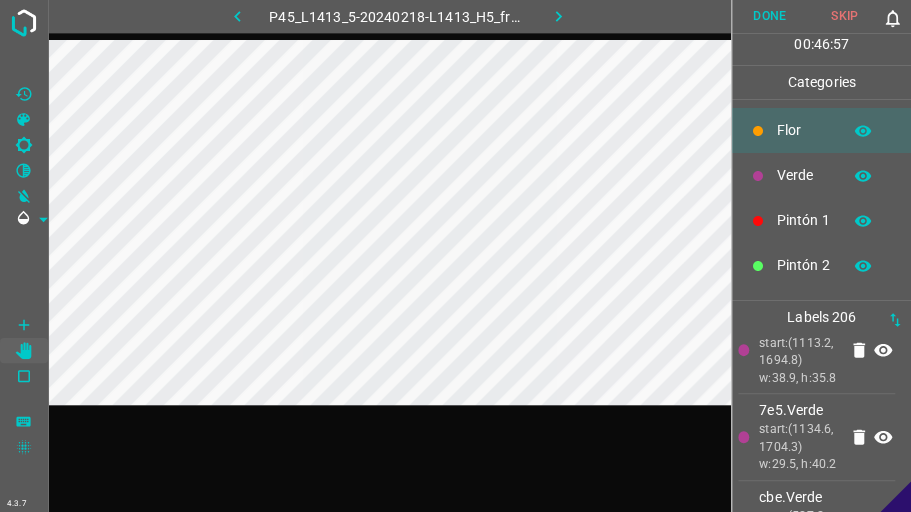 click on "Verde" at bounding box center [821, 175] 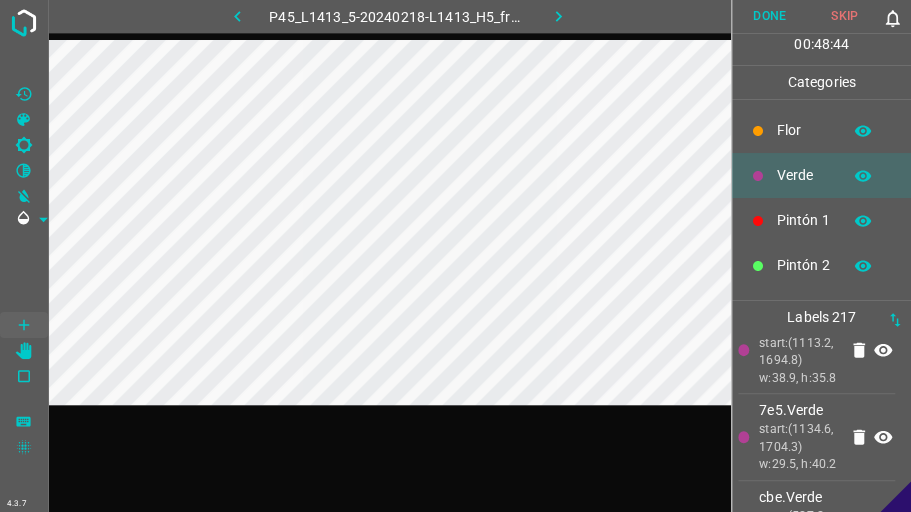 click on "Flor" at bounding box center [804, 130] 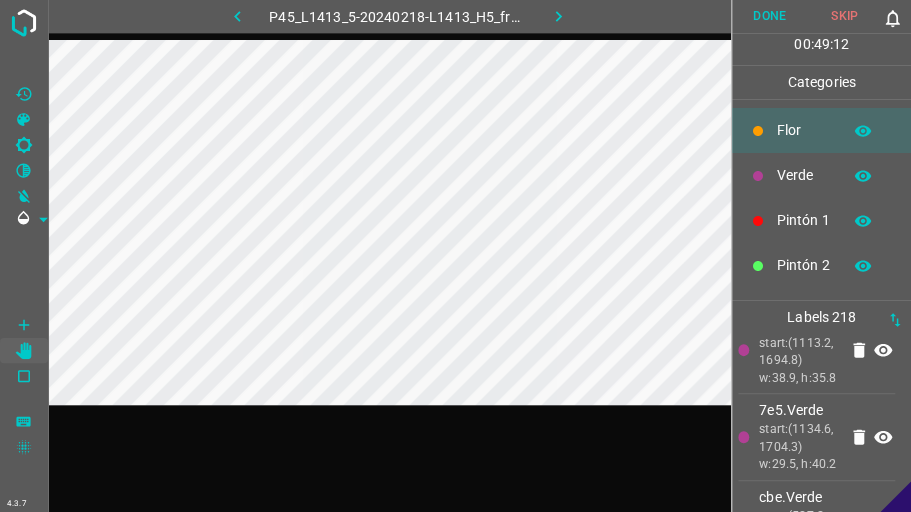 click on "Verde" at bounding box center [804, 175] 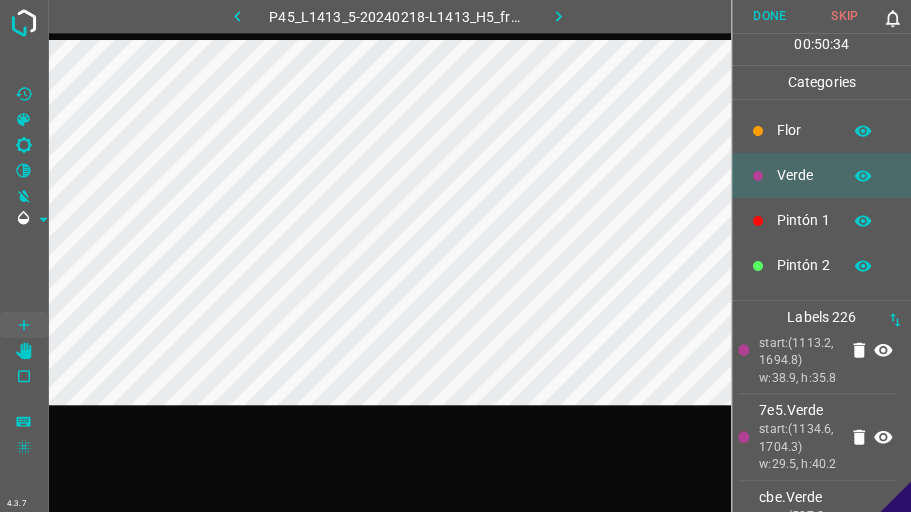 click on "Flor" at bounding box center [804, 130] 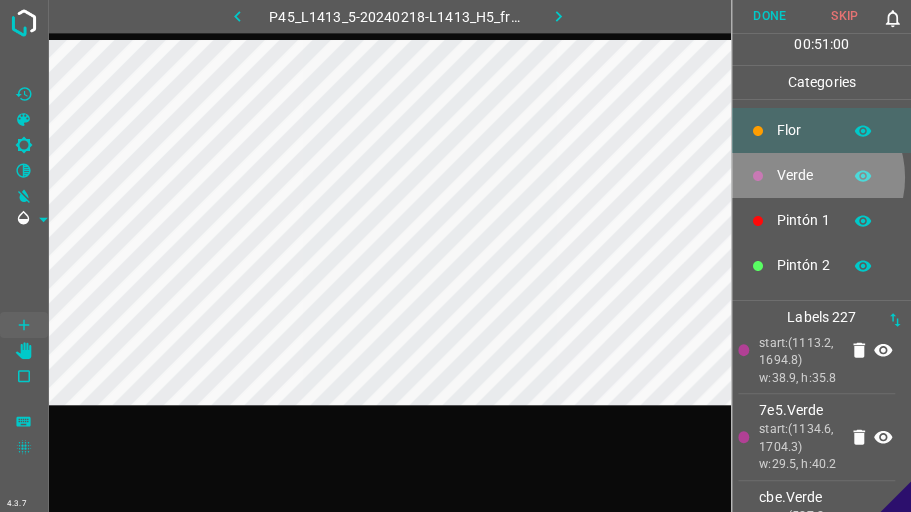 click on "Verde" at bounding box center (804, 175) 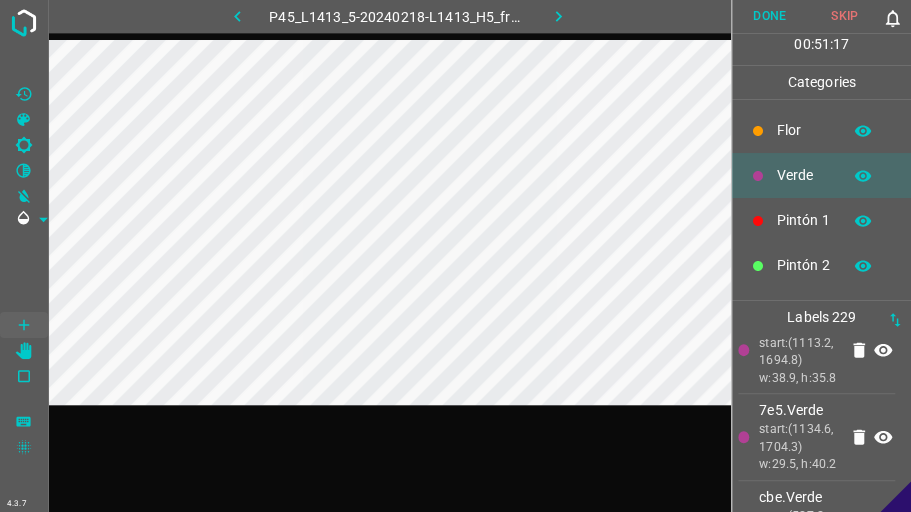 click on "Flor" at bounding box center [804, 130] 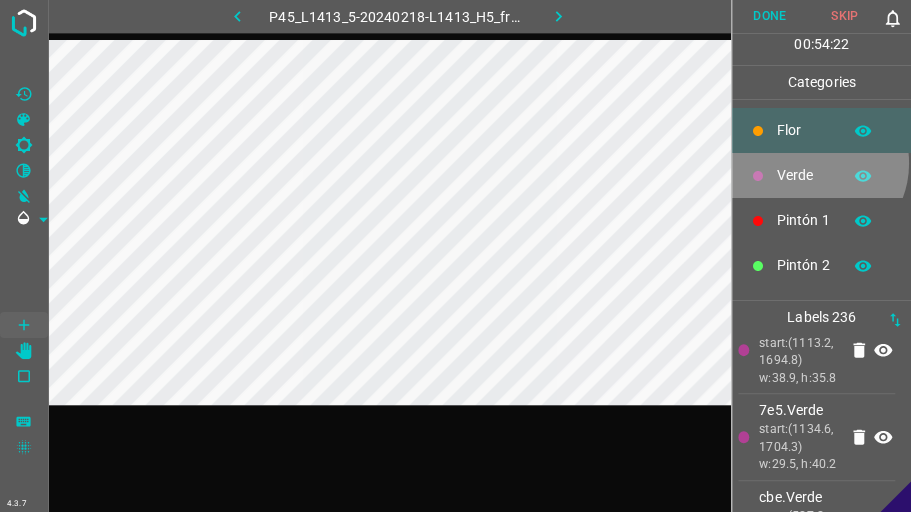click on "Verde" at bounding box center (821, 175) 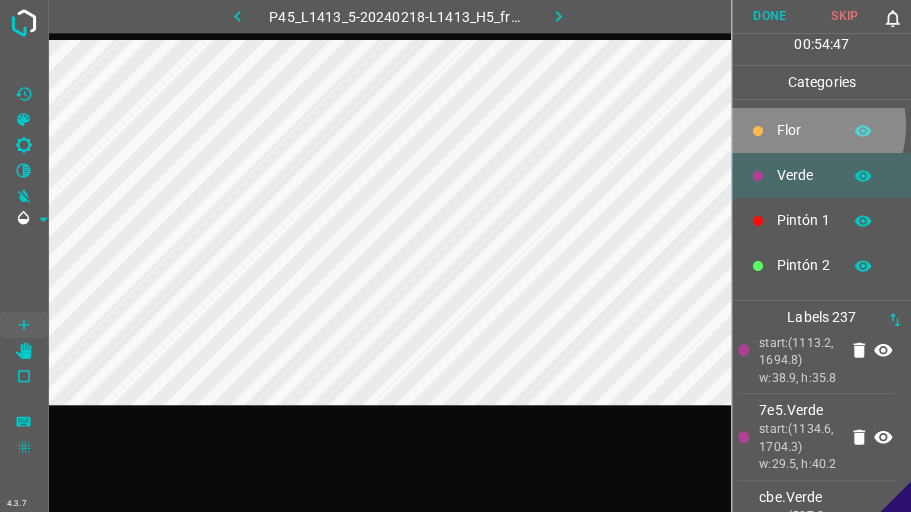 click on "Flor" at bounding box center (804, 130) 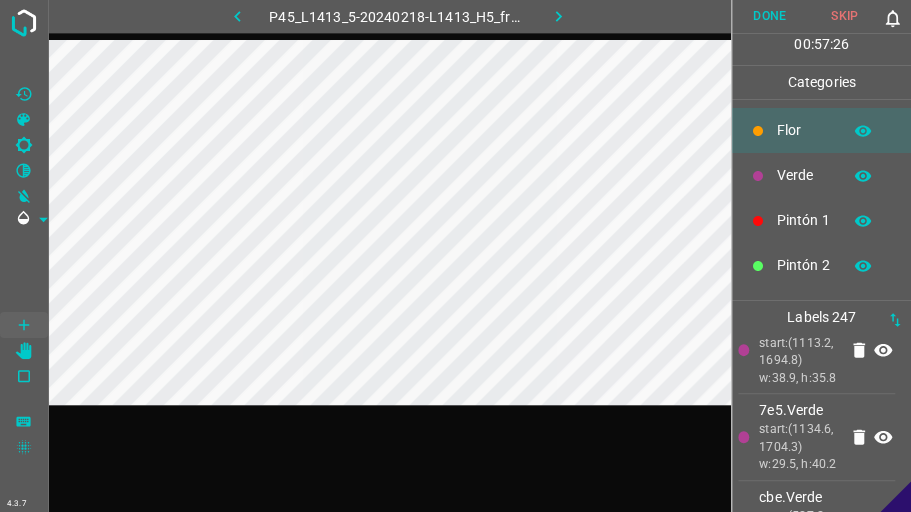 click on "Verde" at bounding box center (804, 175) 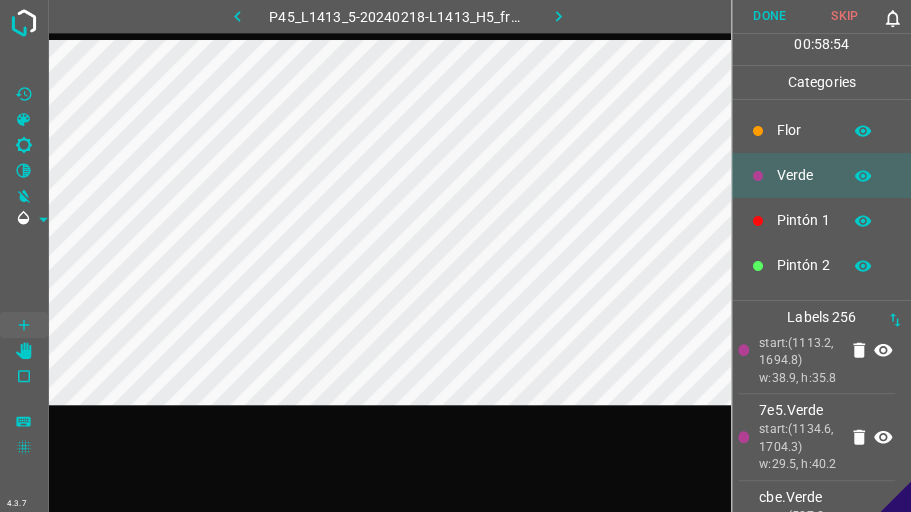 scroll, scrollTop: 8216, scrollLeft: 0, axis: vertical 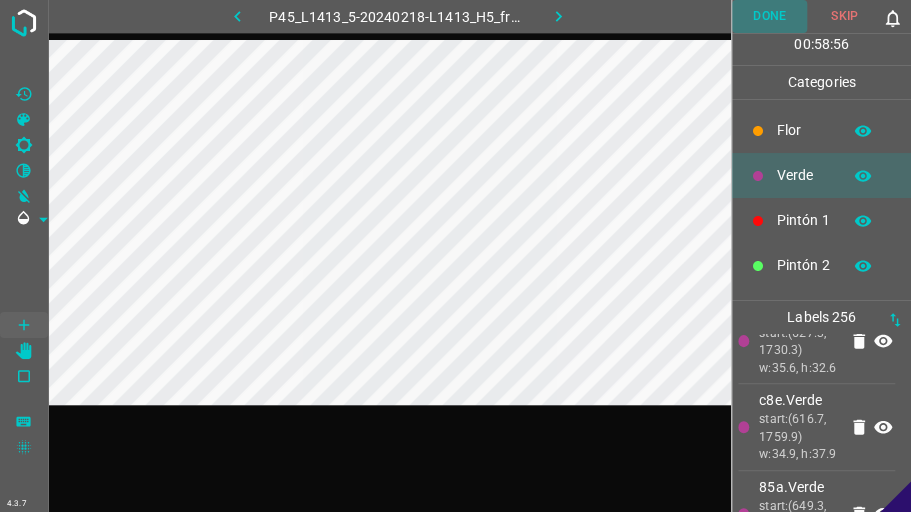 click on "Done" at bounding box center [769, 16] 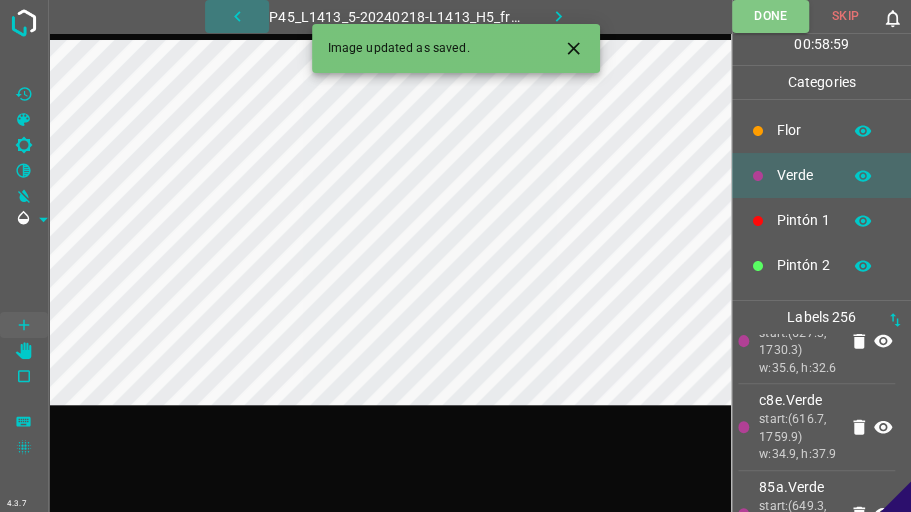 click 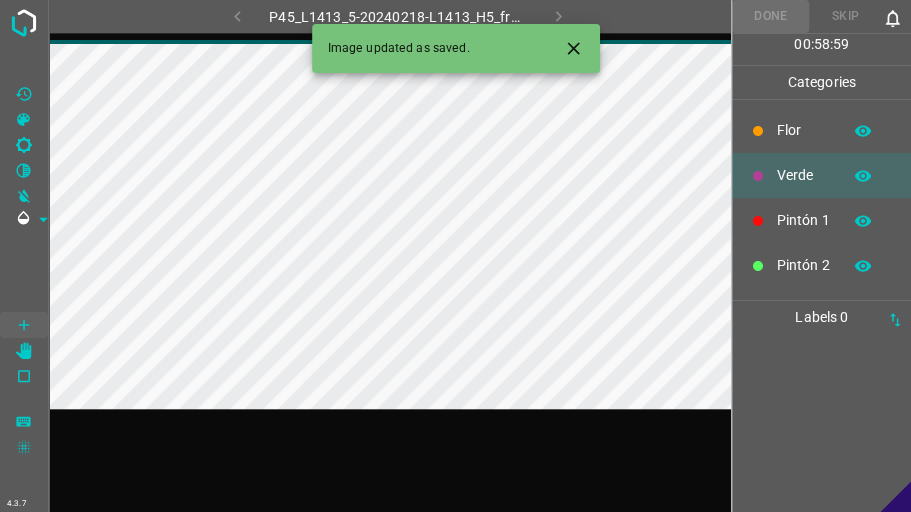 scroll, scrollTop: 0, scrollLeft: 0, axis: both 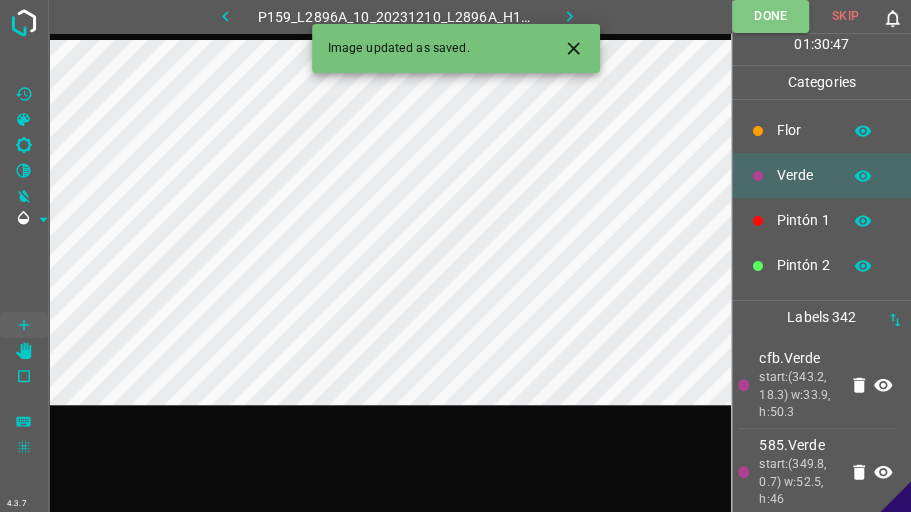 click 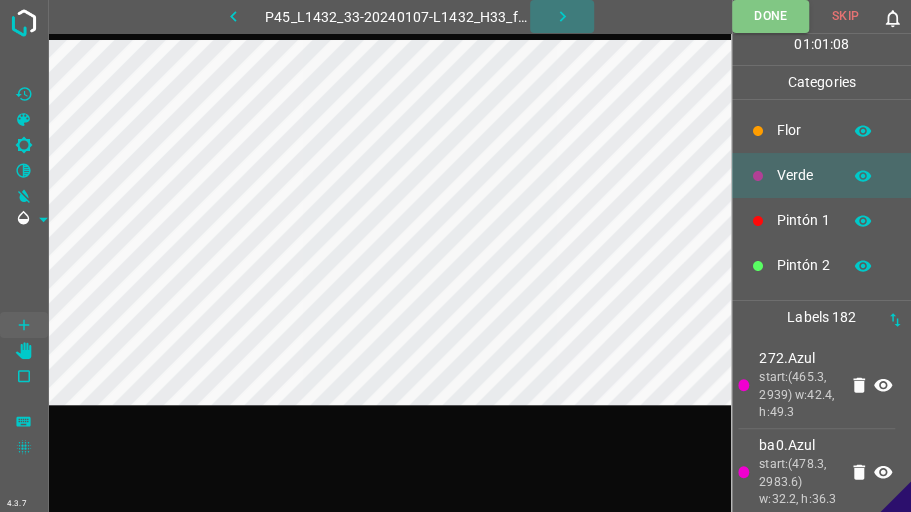 click 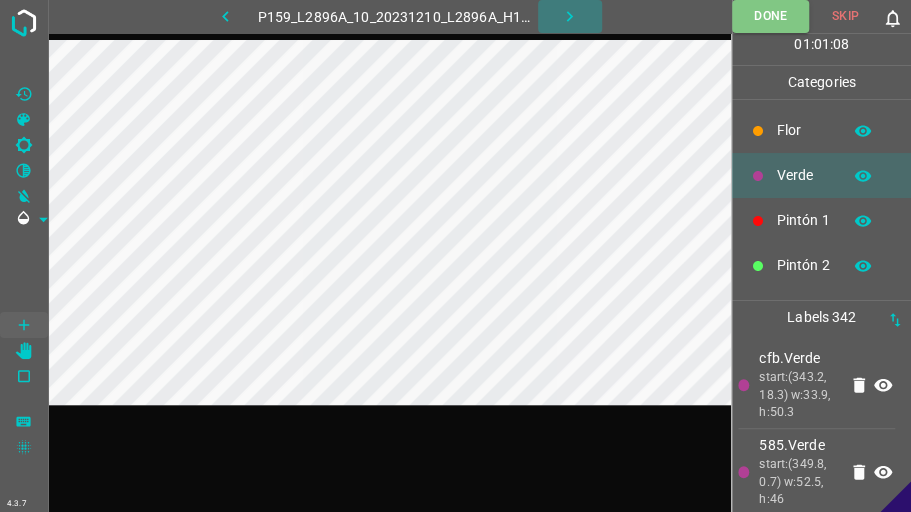 click 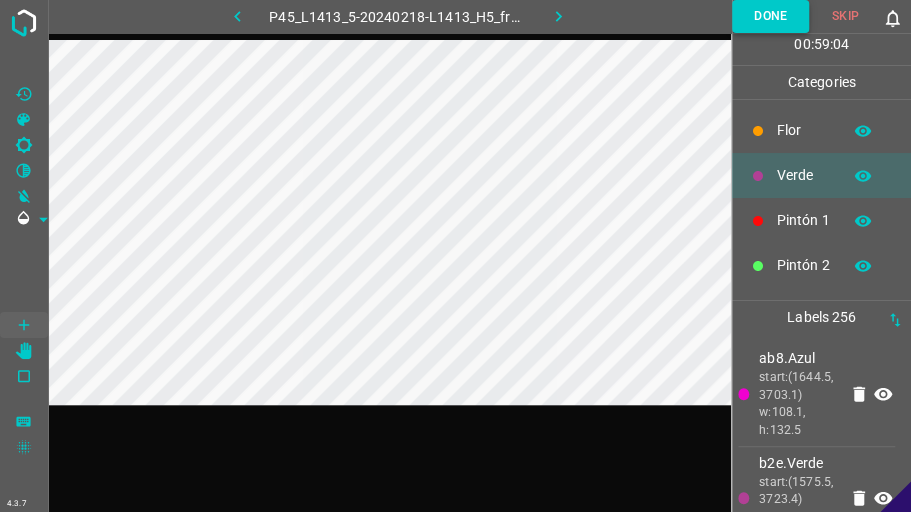click on "Done" at bounding box center [770, 16] 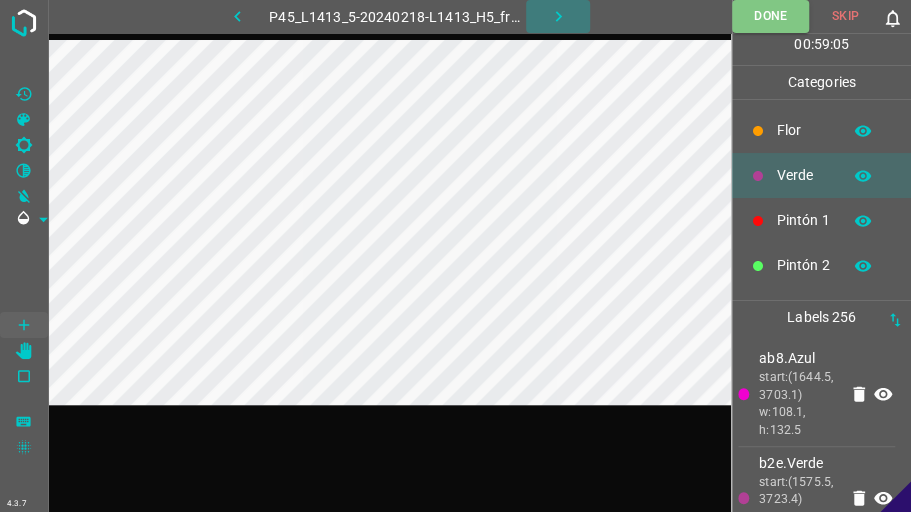 click 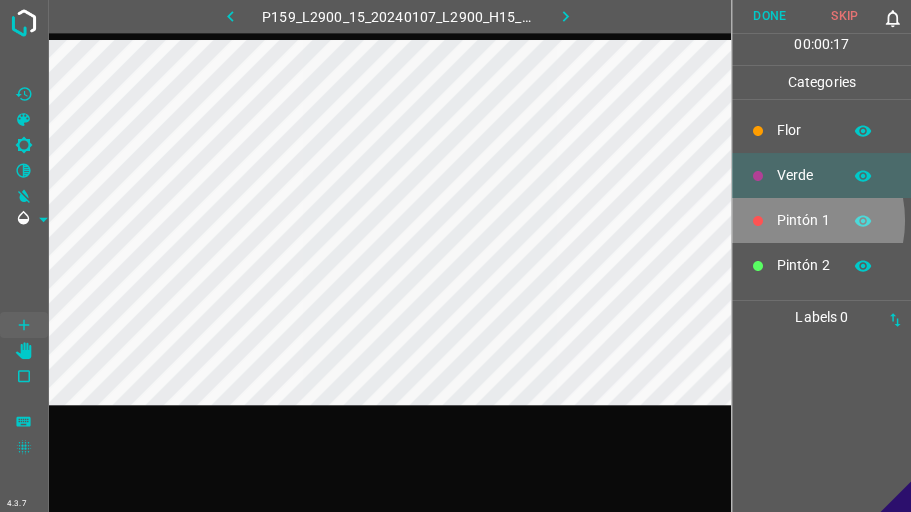 click on "Pintón 1" at bounding box center (804, 220) 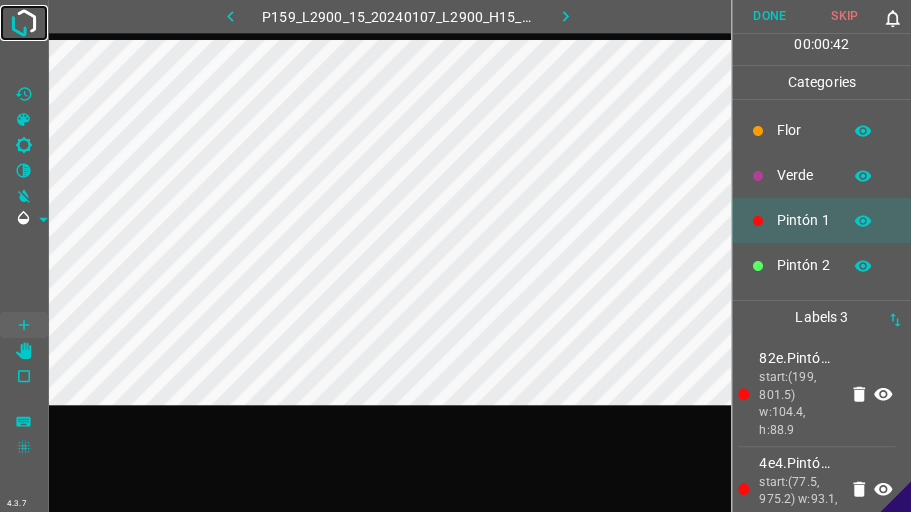 click at bounding box center [24, 23] 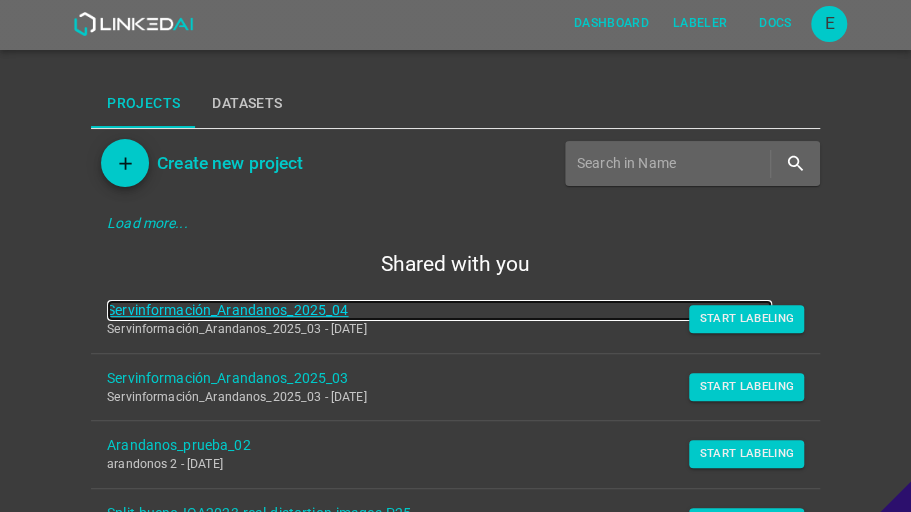 click on "Servinformación_Arandanos_2025_04" at bounding box center (439, 310) 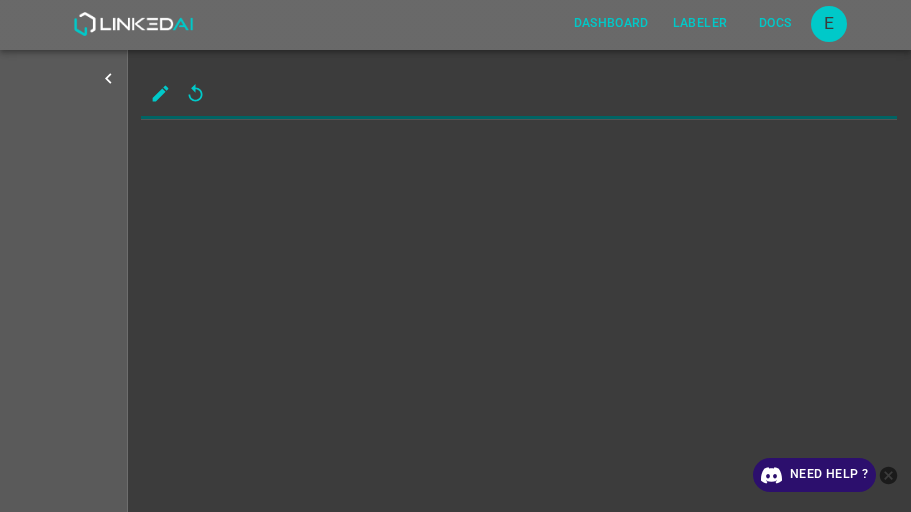scroll, scrollTop: 0, scrollLeft: 0, axis: both 